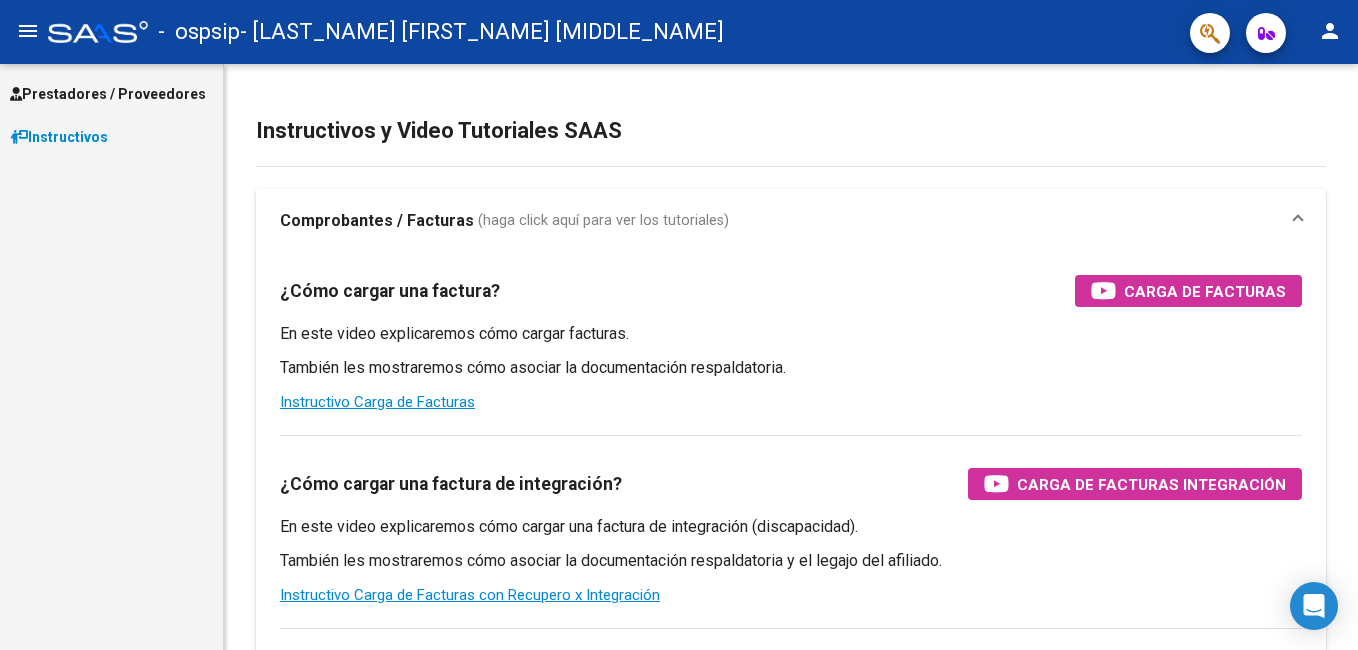 scroll, scrollTop: 0, scrollLeft: 0, axis: both 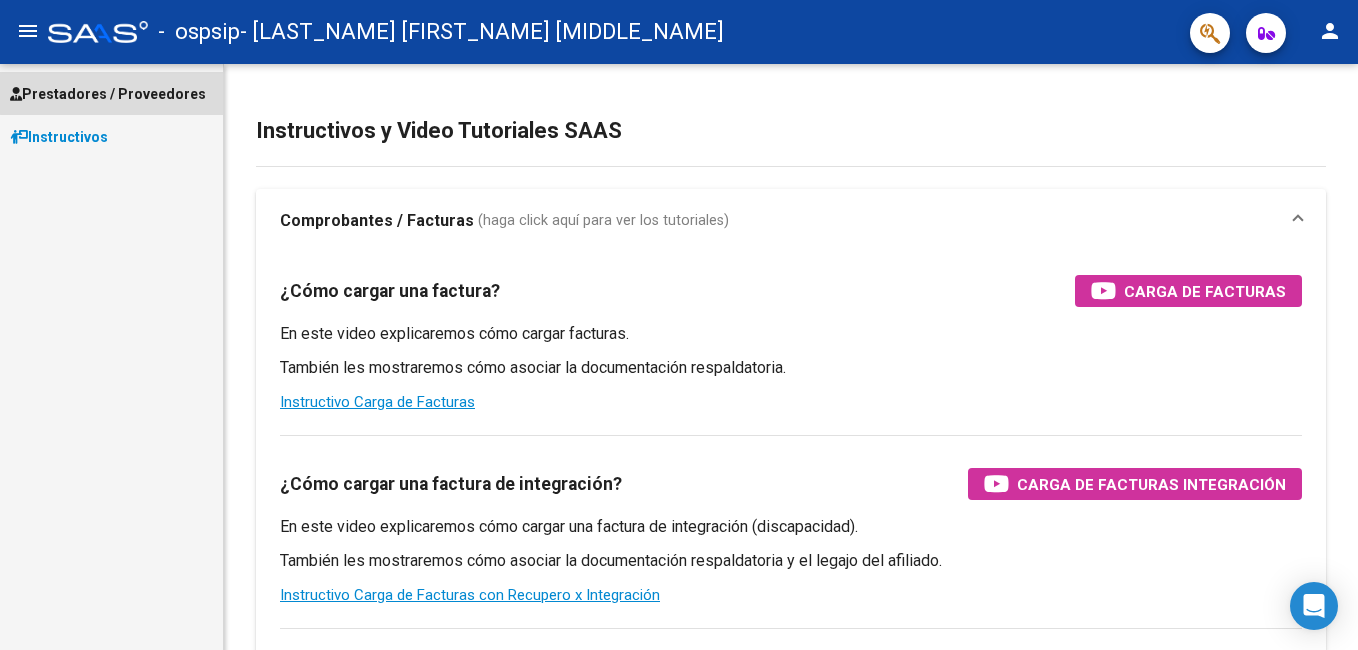 click on "Prestadores / Proveedores" at bounding box center (108, 94) 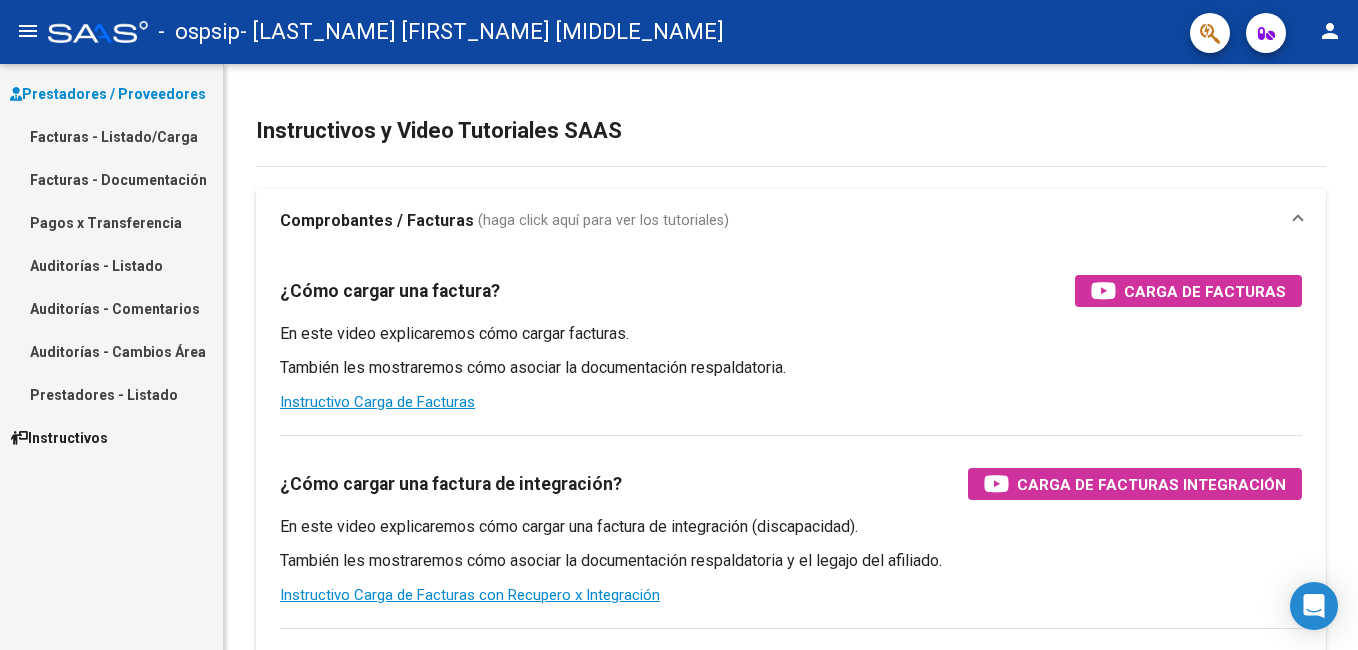 click on "Facturas - Listado/Carga" at bounding box center [111, 136] 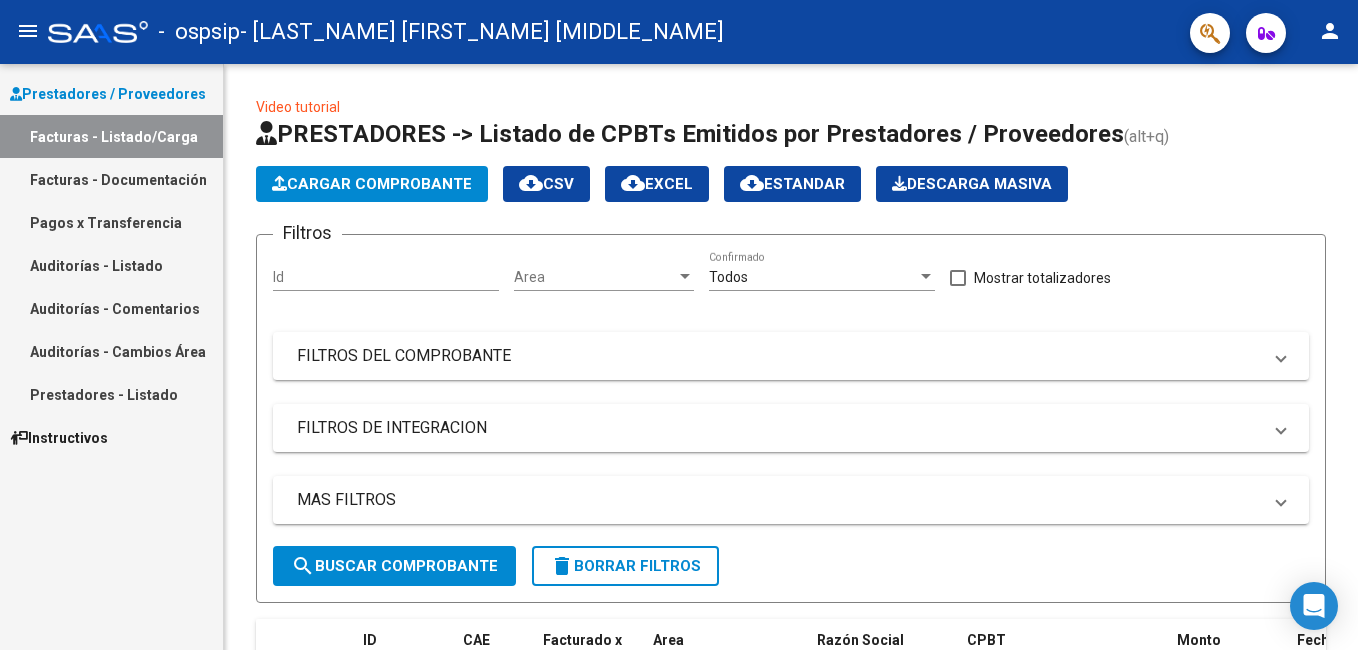 click on "Facturas - Documentación" at bounding box center (111, 179) 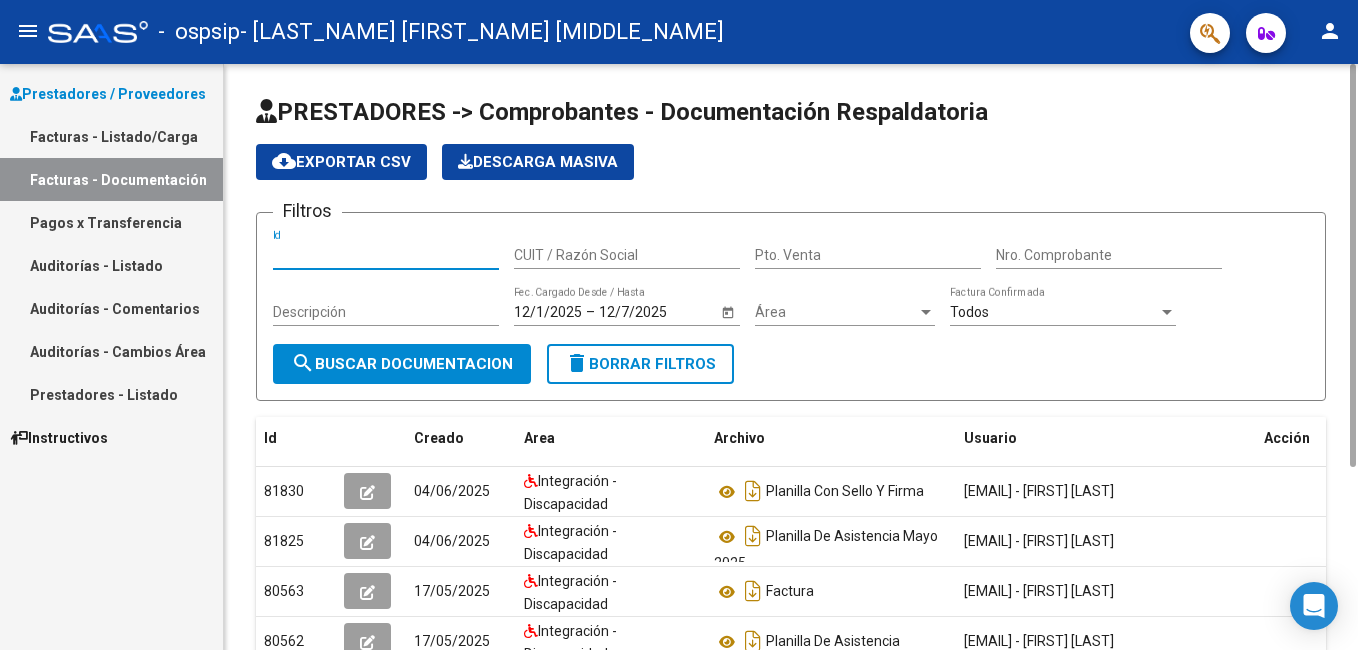 click on "Id" at bounding box center (386, 255) 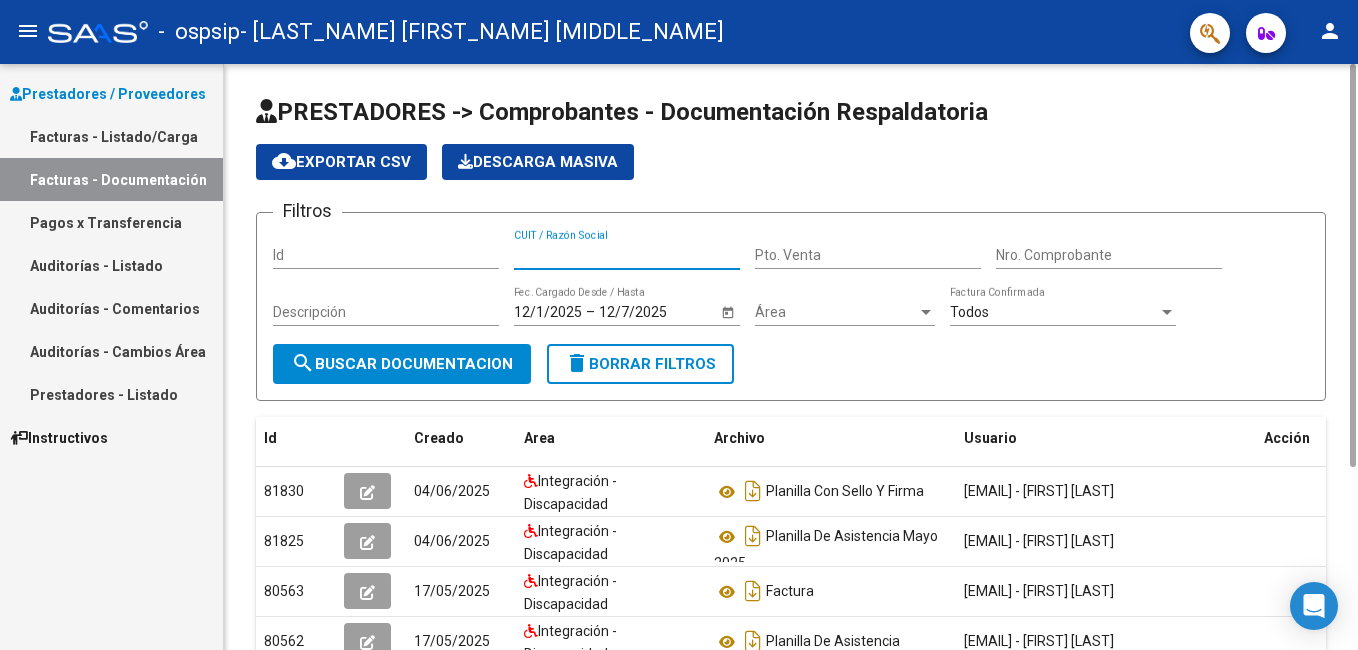 click on "CUIT / Razón Social" at bounding box center (627, 255) 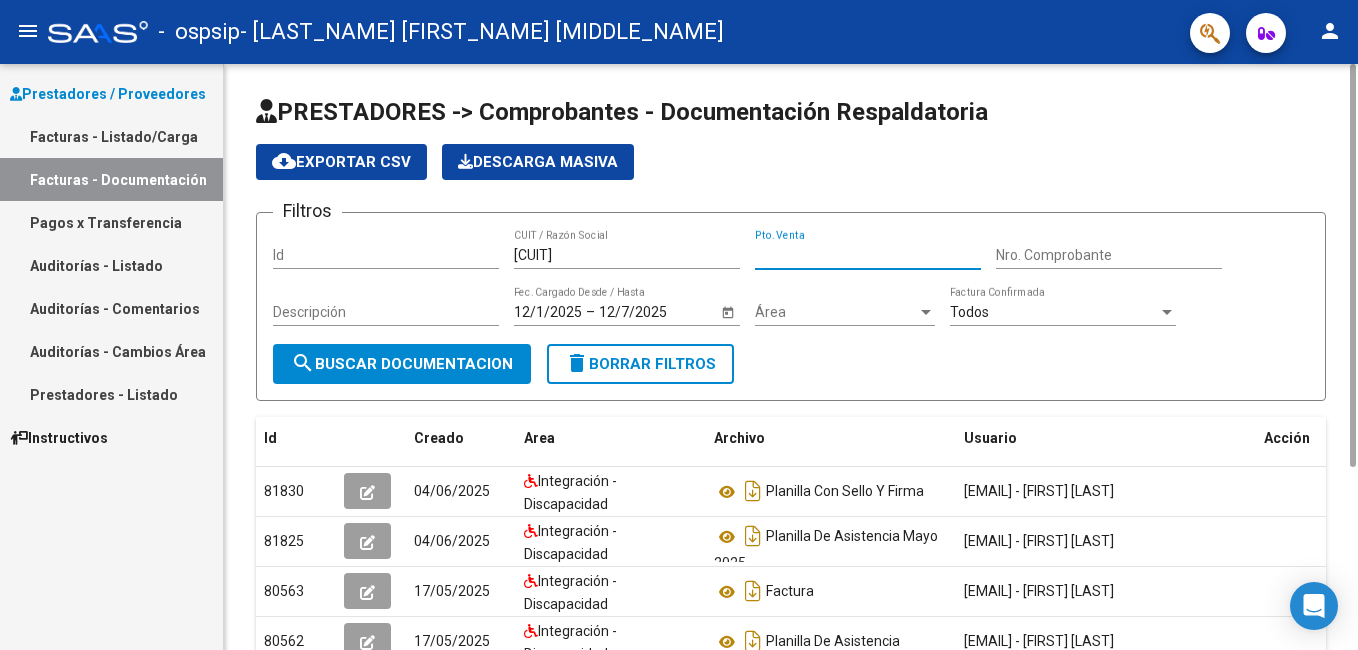 click on "Pto. Venta" at bounding box center (868, 255) 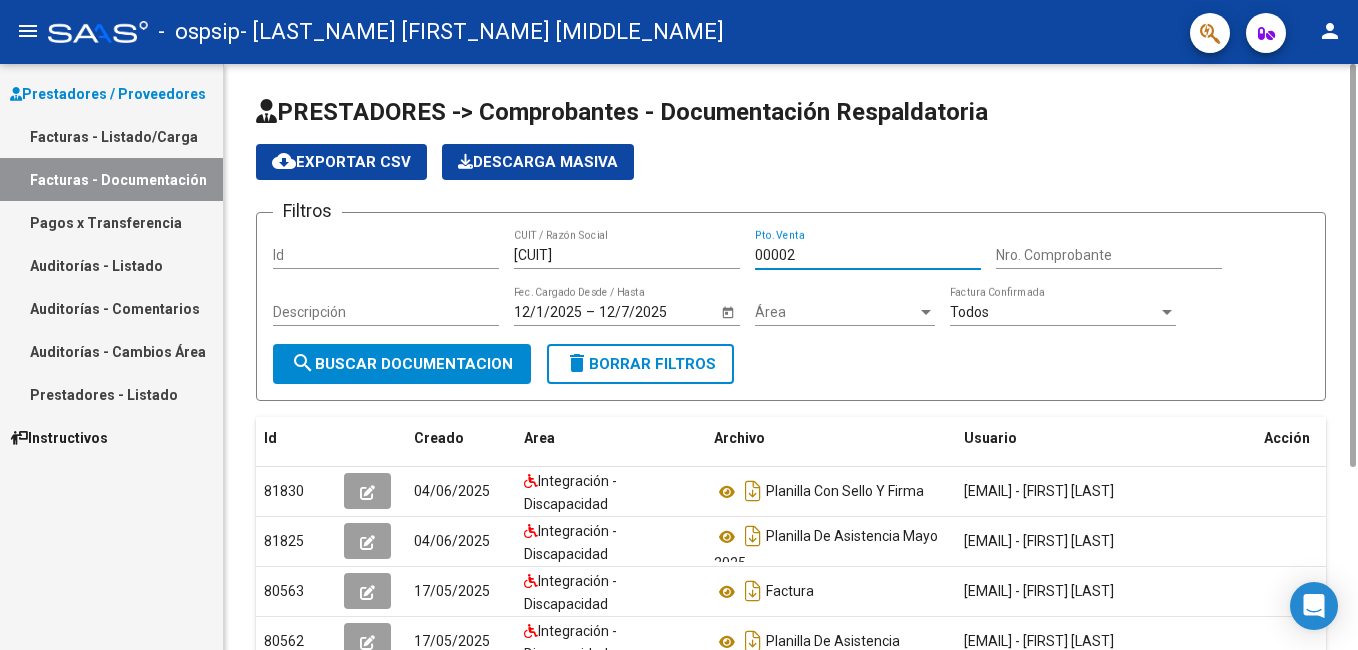 type on "00002" 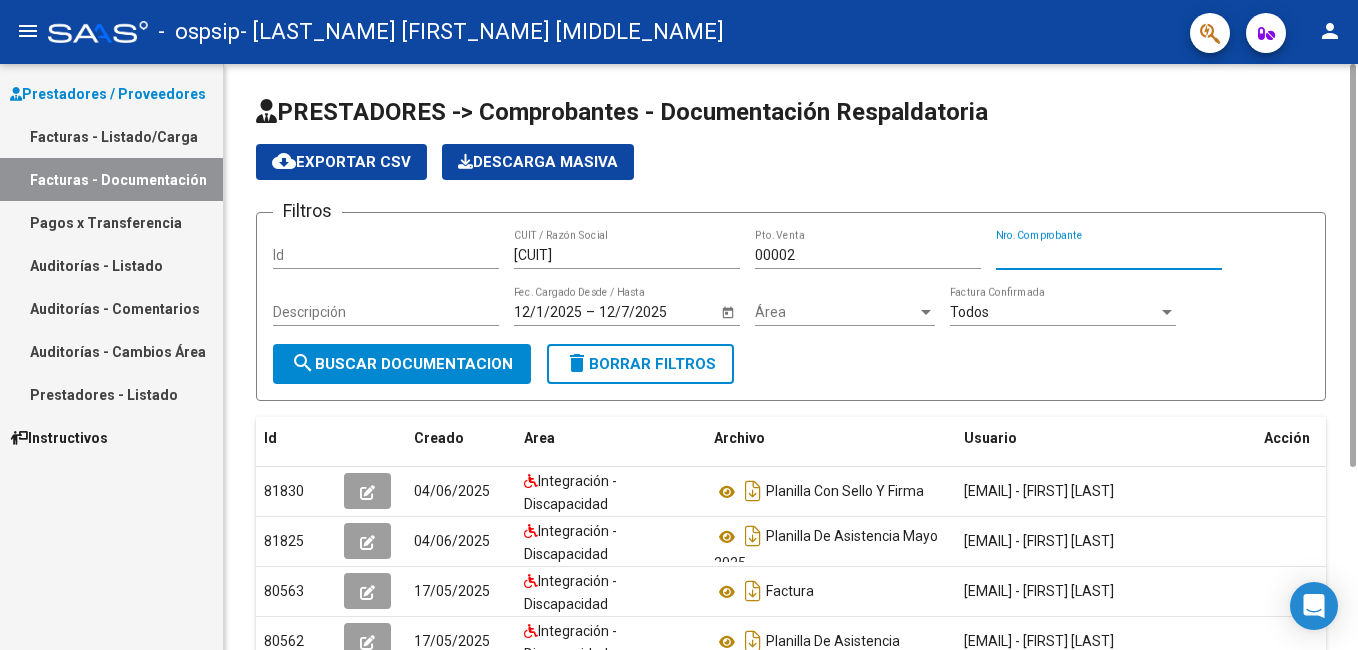 click on "Nro. Comprobante" at bounding box center (1109, 255) 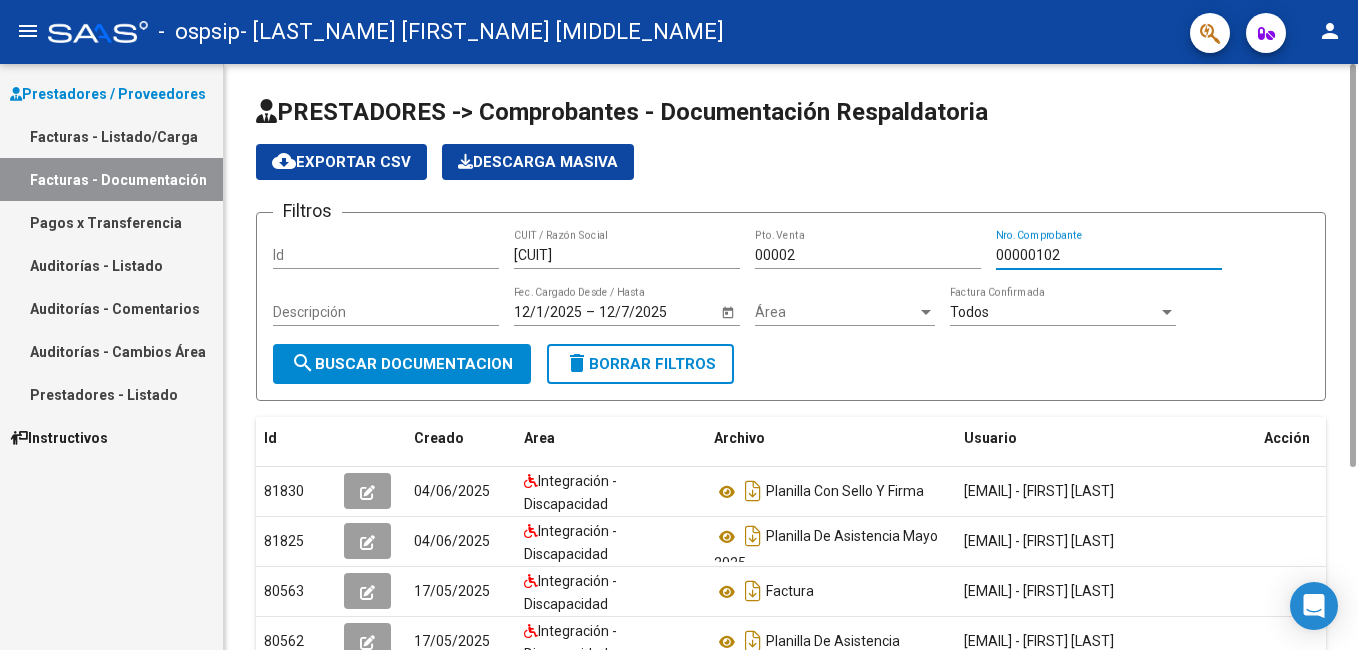 type on "00000102" 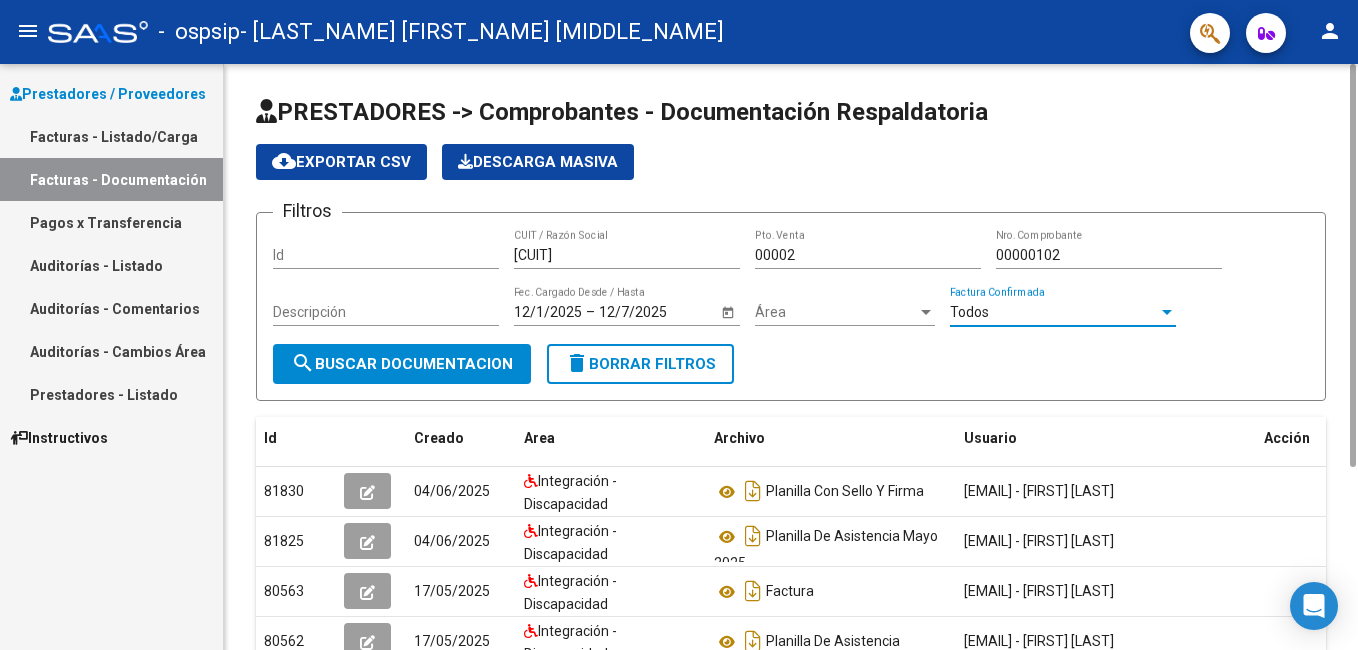 click at bounding box center [1167, 312] 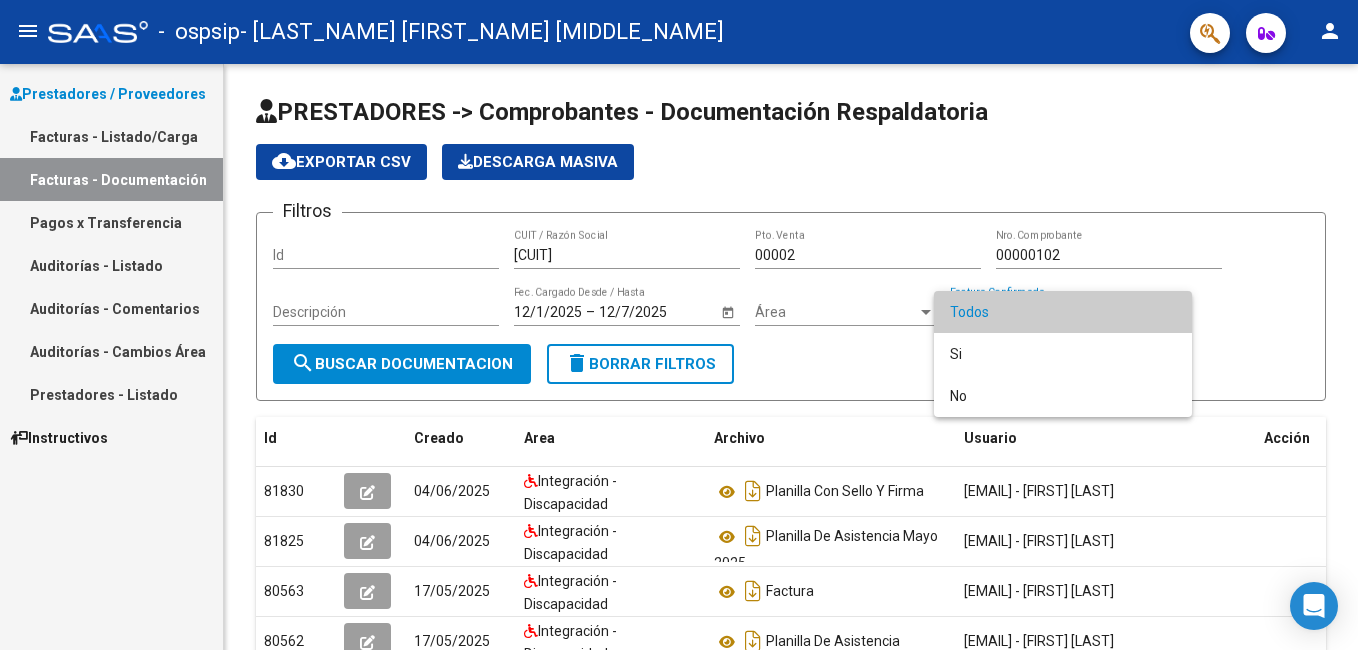 click at bounding box center (679, 325) 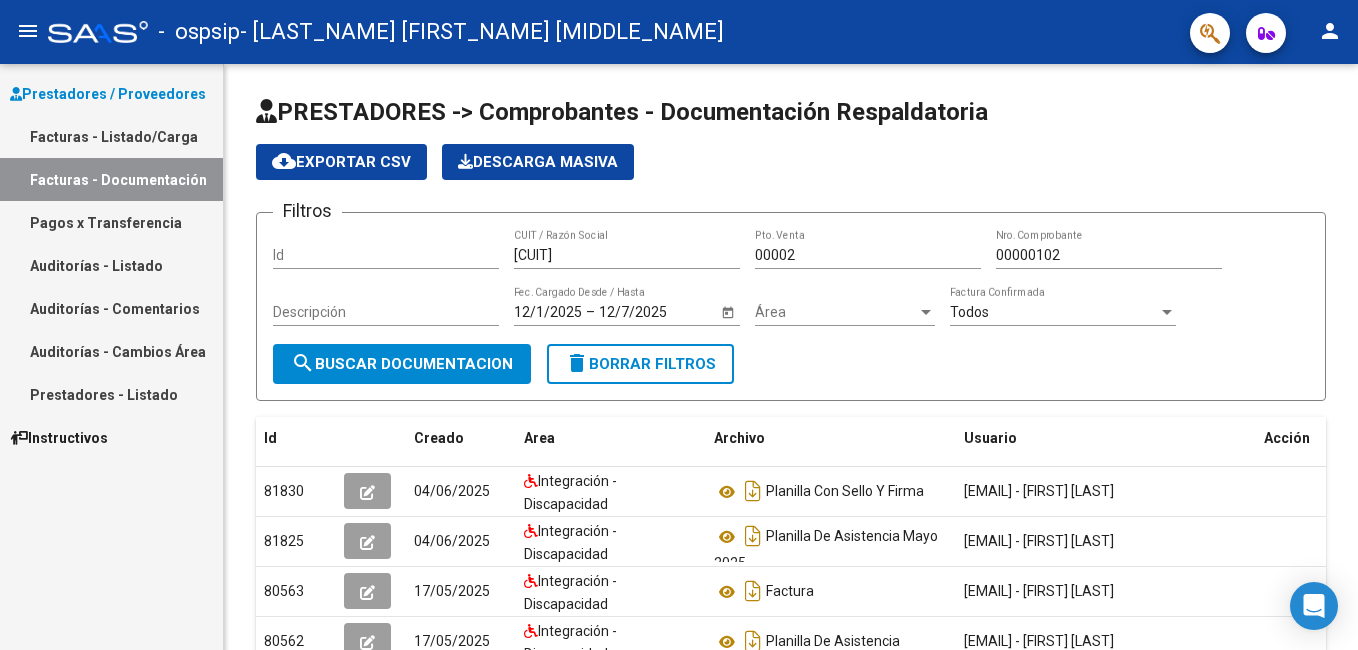 click on "Filtros Id [CUIT] CUIT / Razón Social [NUMBER] Pto. Venta [NUMBER] Nro. Comprobante Descripción [DATE] [DATE] – [DATE] Fec. Cargado Desde / Hasta Área Área Todos Factura Confirmada search Buscar Documentacion delete Borrar Filtros" 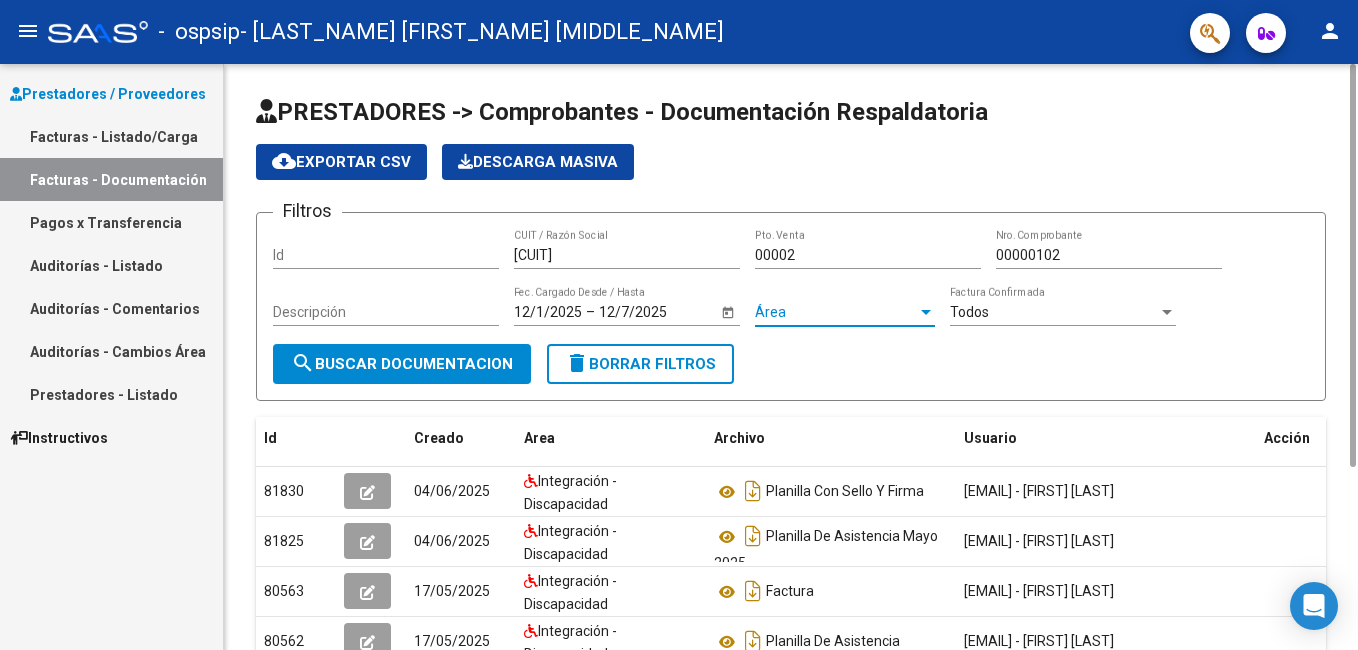 click at bounding box center [926, 312] 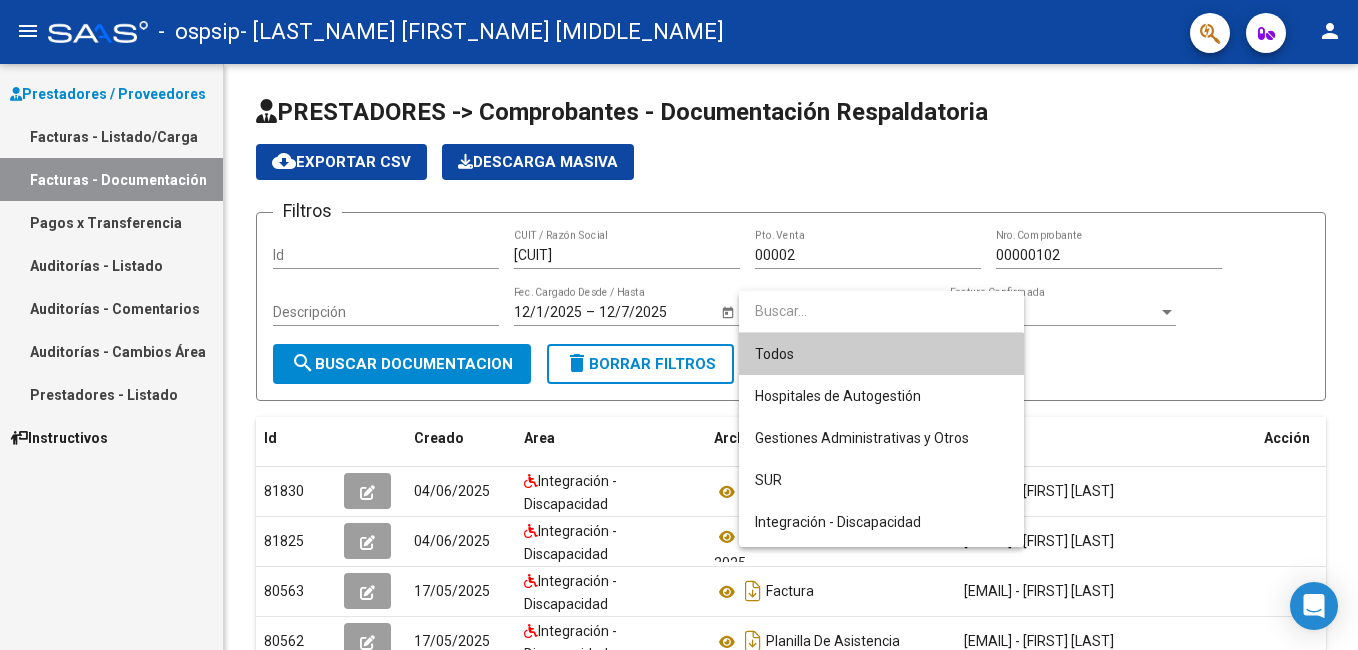 click at bounding box center [679, 325] 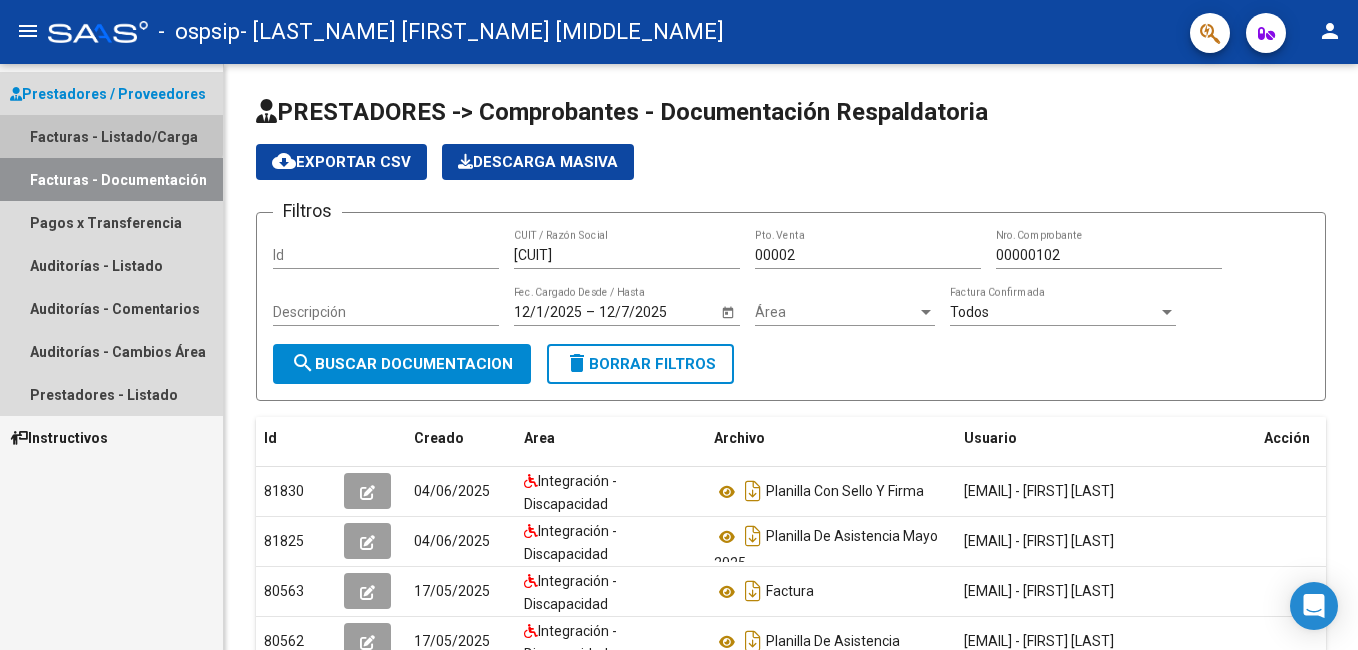 click on "Facturas - Listado/Carga" at bounding box center [111, 136] 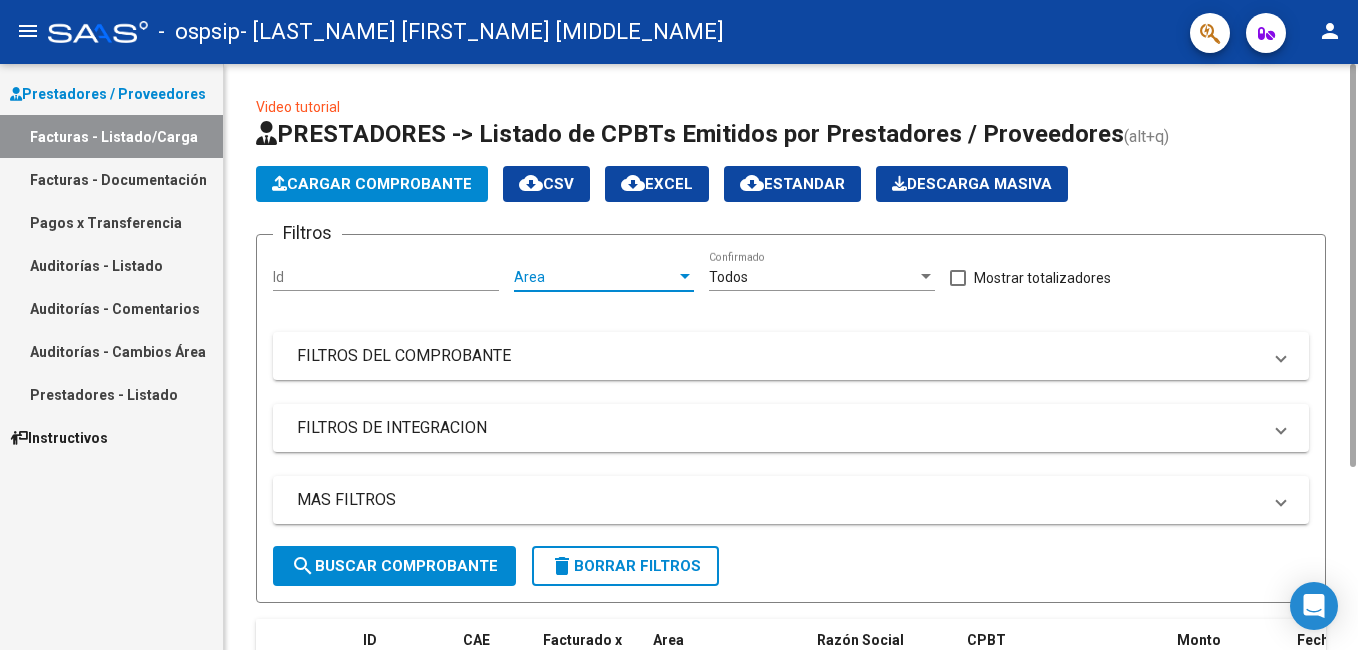click at bounding box center (685, 276) 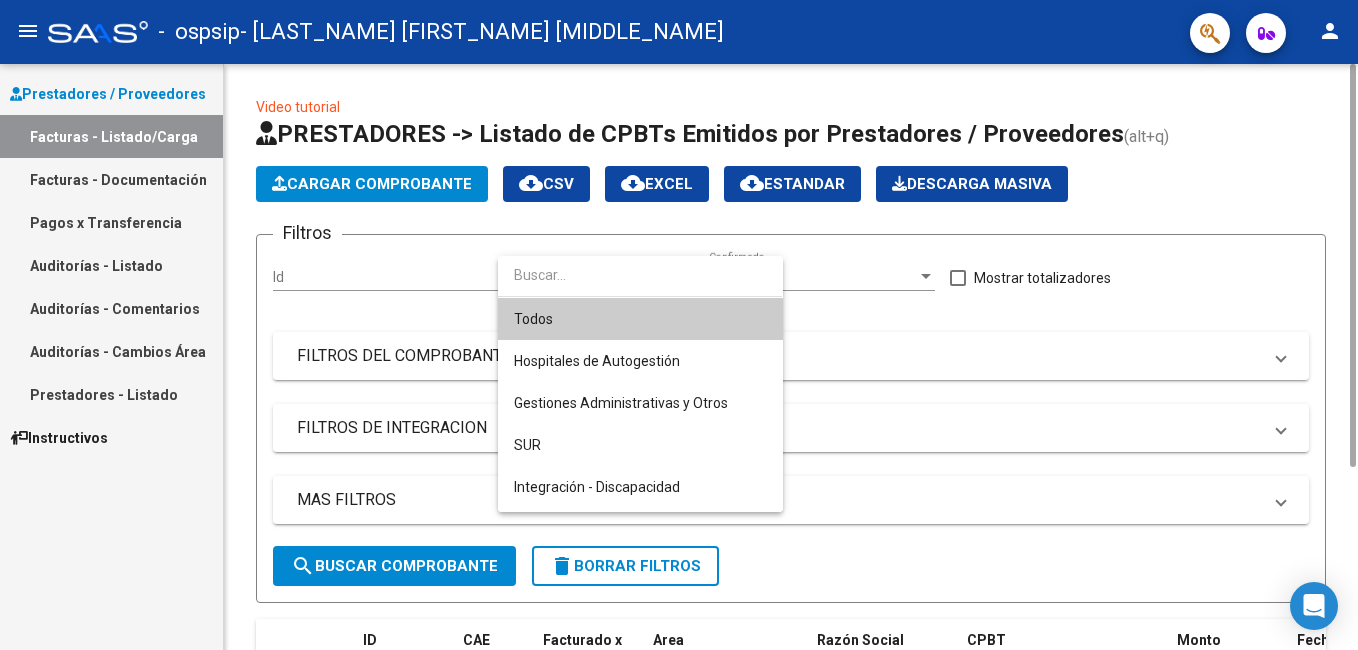 click at bounding box center (640, 275) 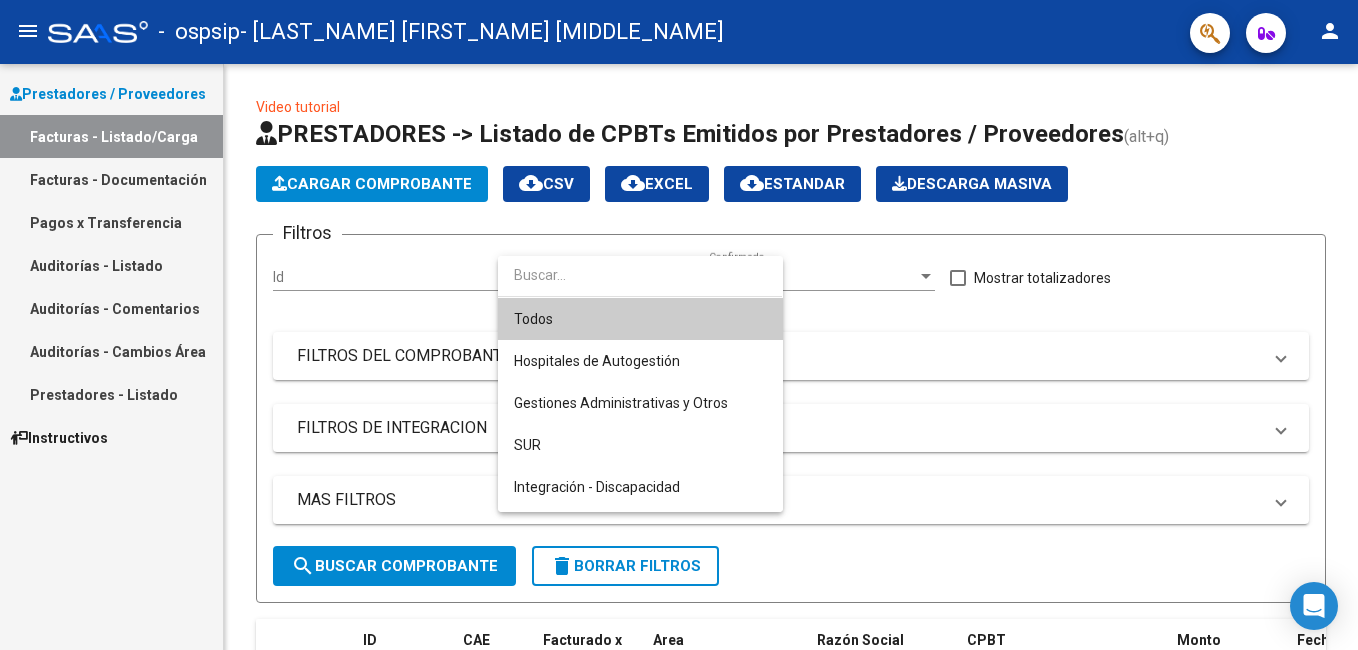 click at bounding box center [679, 325] 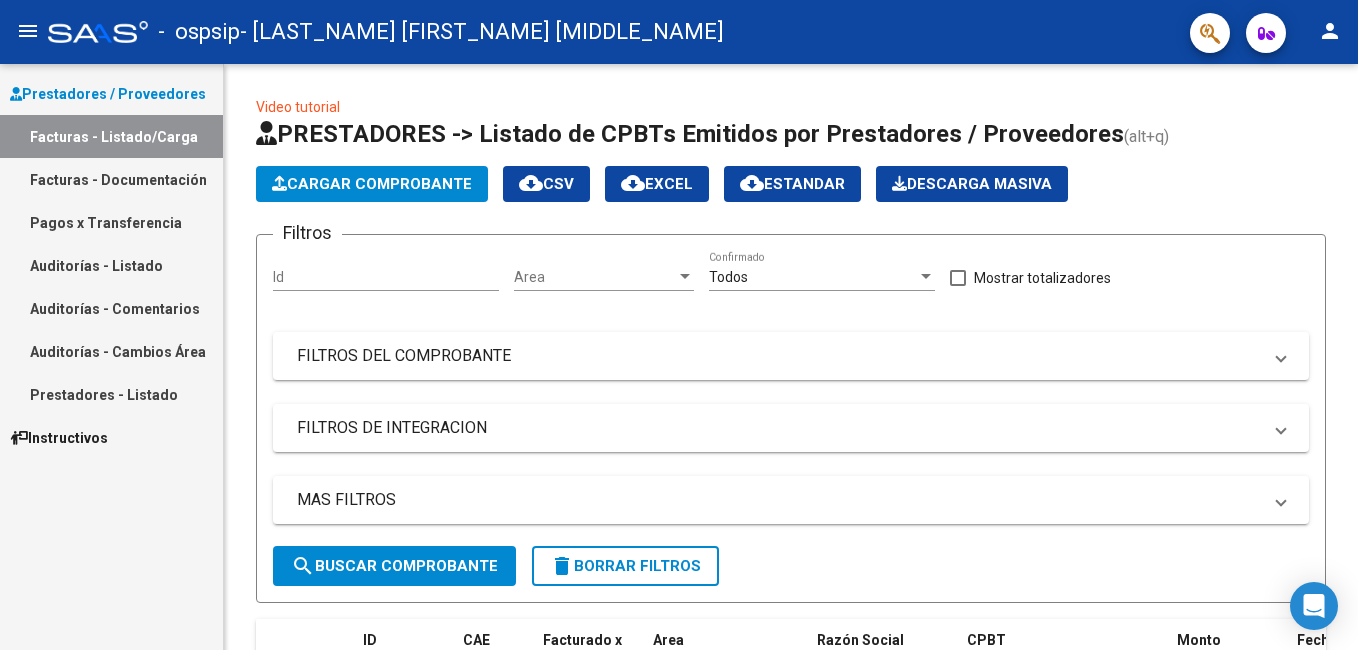 click on "Filtros Id Area Area Todos  Confirmado   Mostrar totalizadores   FILTROS DEL COMPROBANTE  Comprobante Tipo Comprobante Tipo Start date – Fec. Comprobante Desde / Hasta Días Emisión Desde(cant. días) Días Emisión Hasta(cant. días) CUIT / Razón Social Pto. Venta Nro. Comprobante Código SSS CAE Válido CAE Válido Todos  Cargado Módulo Hosp. Todos  Tiene facturacion Apócrifa Hospital Refes  FILTROS DE INTEGRACION  Período De Prestación Campos del Archivo de Rendición Devuelto x SSS (dr_envio) Todos  Rendido x SSS (dr_envio) Tipo de Registro Tipo de Registro Período Presentación Período Presentación Campos del Legajo Asociado (preaprobación) Afiliado Legajo (cuil/nombre) Todos  Solo facturas preaprobadas  MAS FILTROS  Todos  Con Doc. Respaldatoria Todos  Con Trazabilidad Todos  Asociado a Expediente Sur Auditoría Auditoría Auditoría Id Start date – Auditoría Confirmada Desde / Hasta Start date – Fec. Rec. Desde / Hasta Start date – Fec. Creado Desde / Hasta Start date – Op Estado" 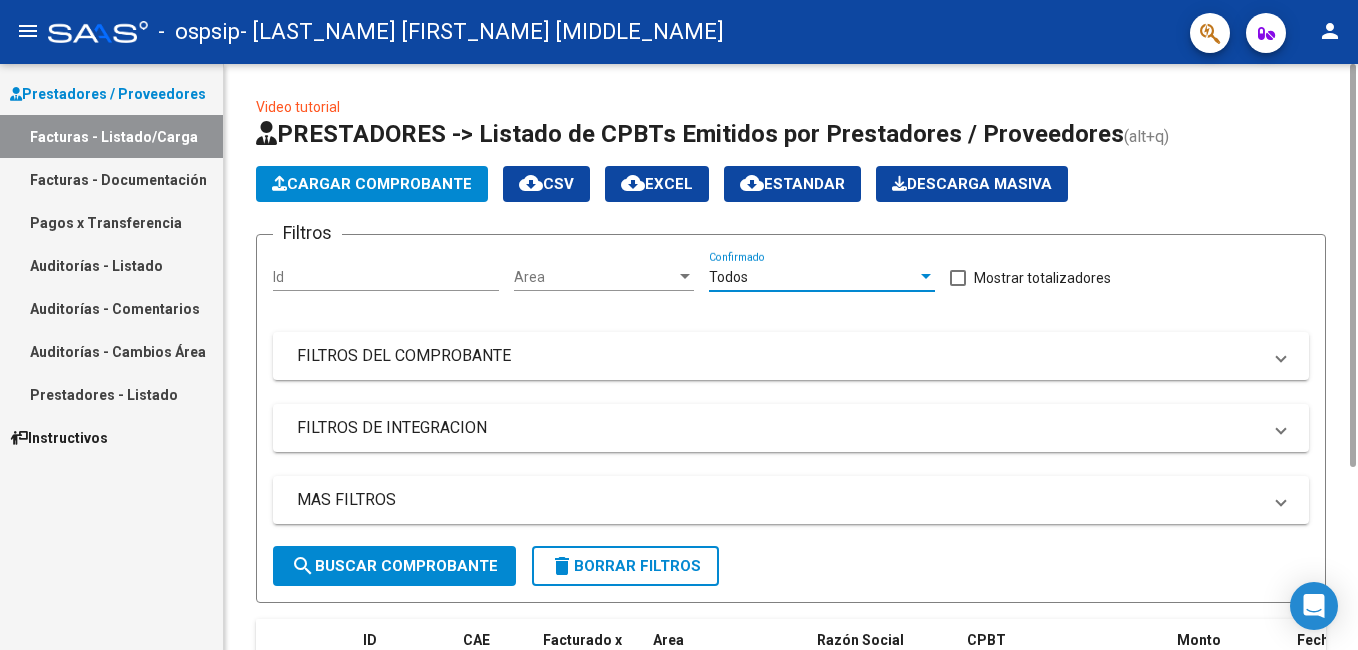 click at bounding box center (926, 276) 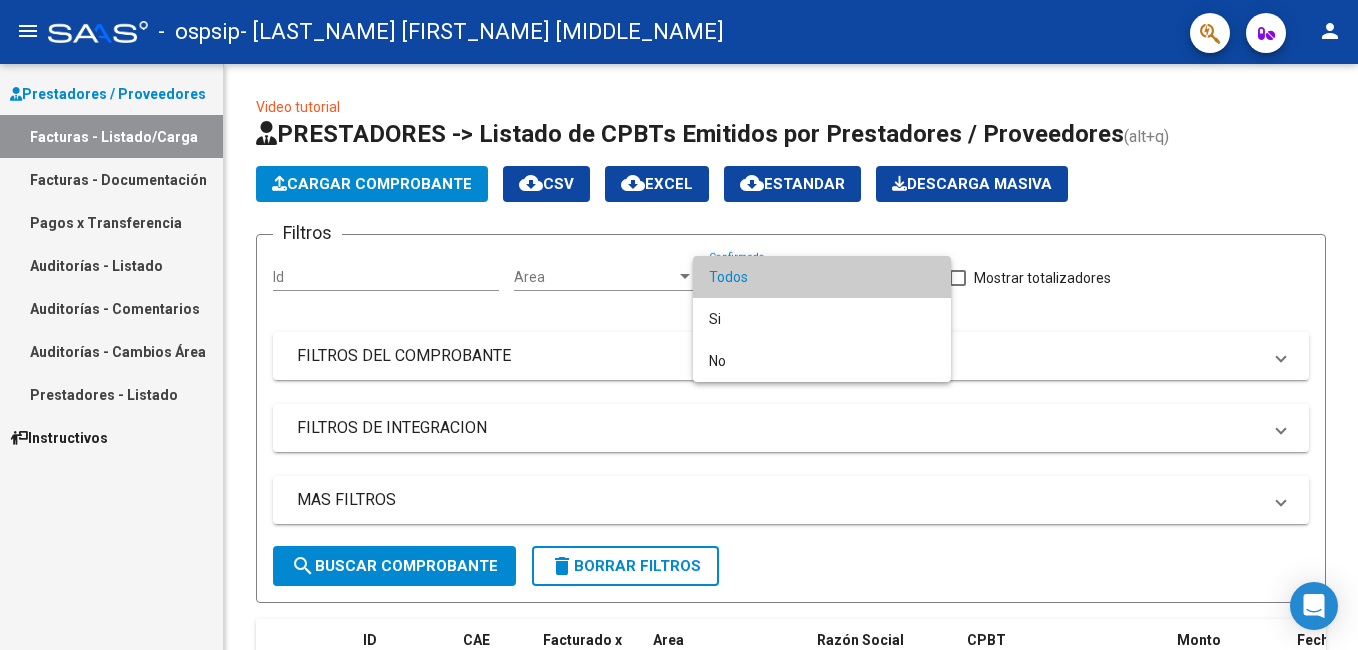 click at bounding box center [679, 325] 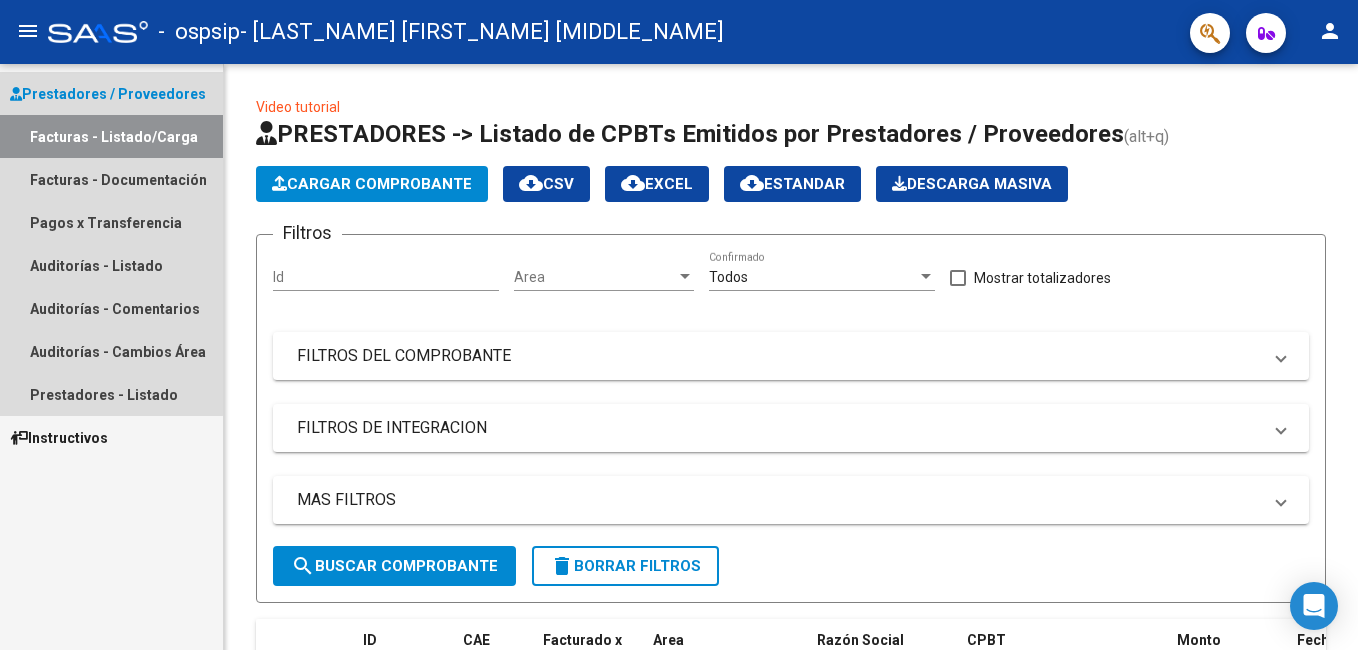 click on "Prestadores / Proveedores" at bounding box center [108, 94] 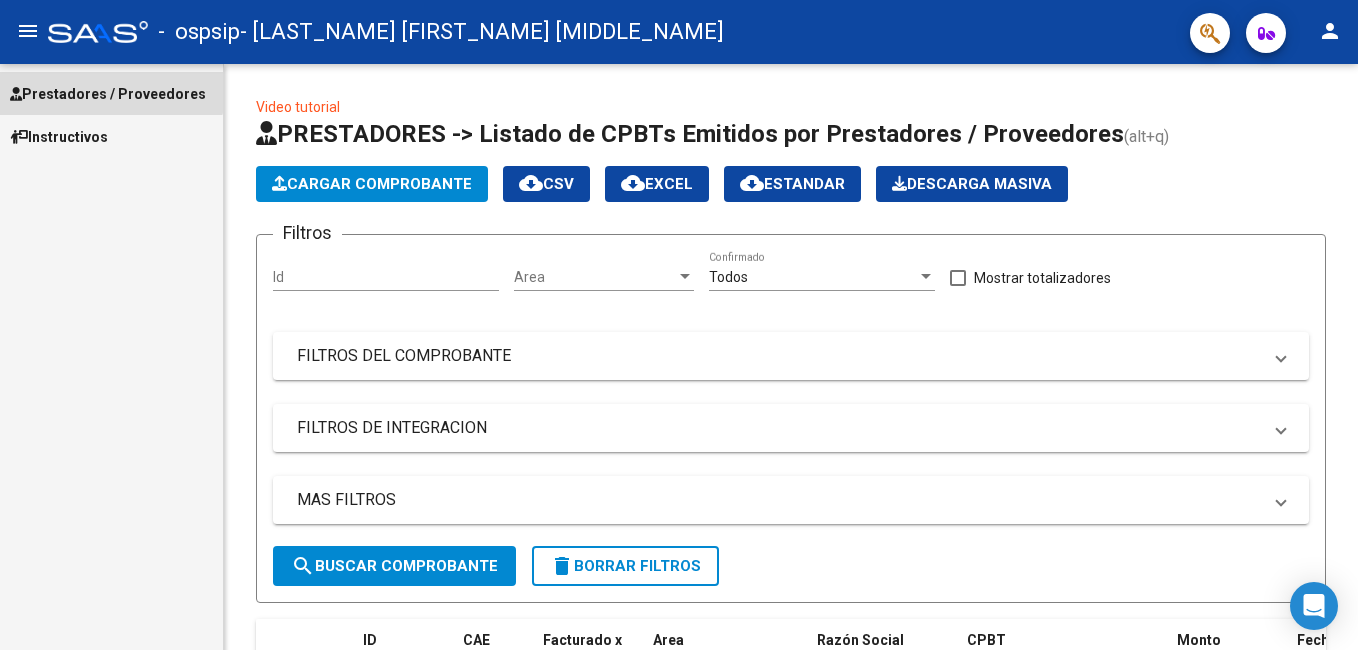 click on "Prestadores / Proveedores" at bounding box center (108, 94) 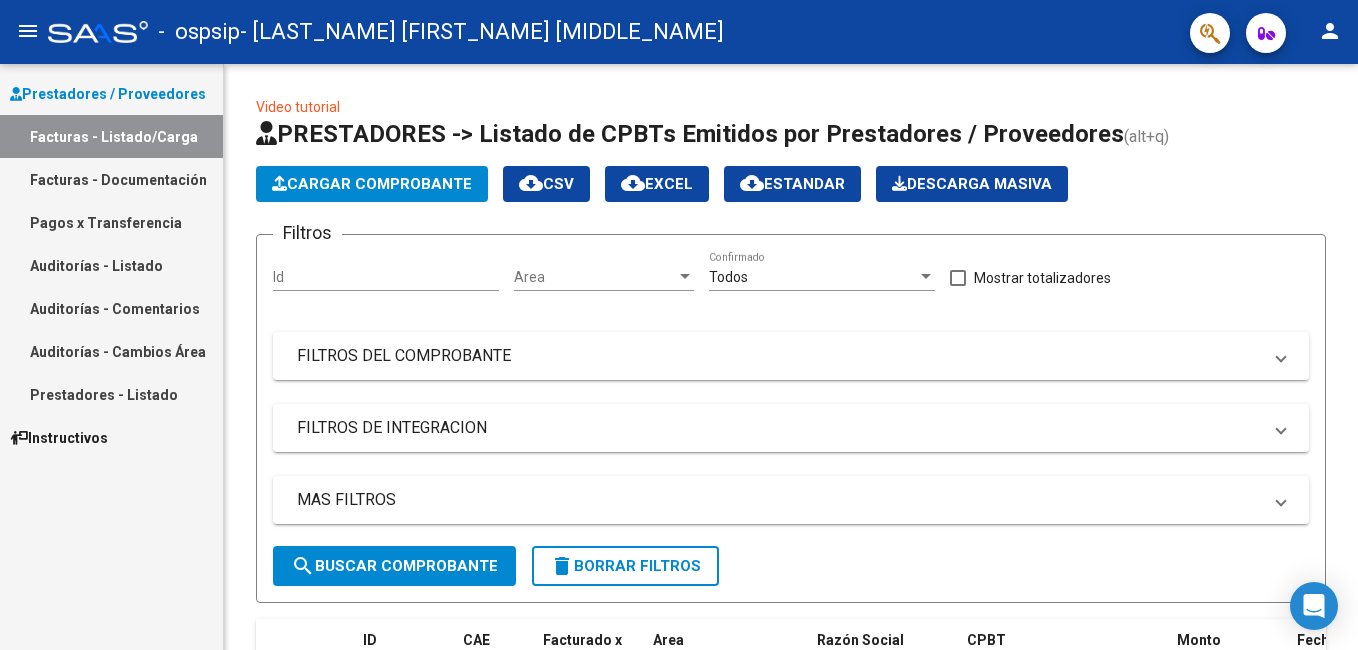 click on "Prestadores / Proveedores" at bounding box center [108, 94] 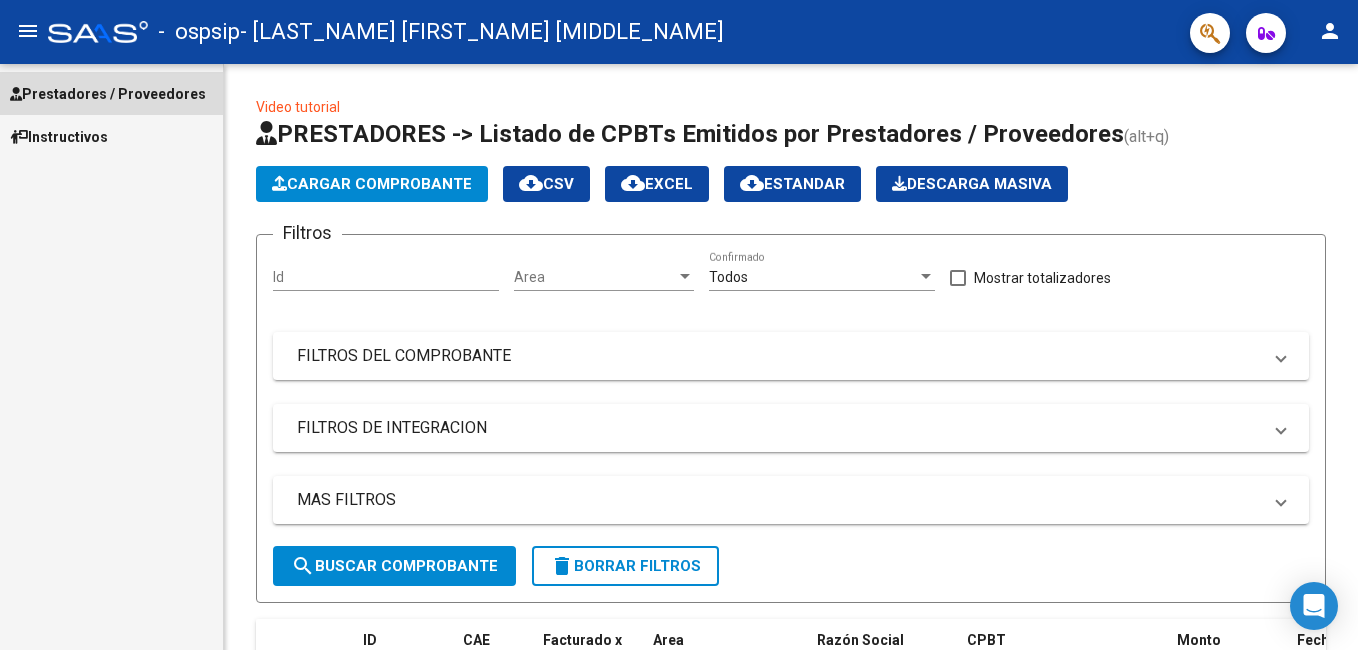 click on "Prestadores / Proveedores" at bounding box center [108, 94] 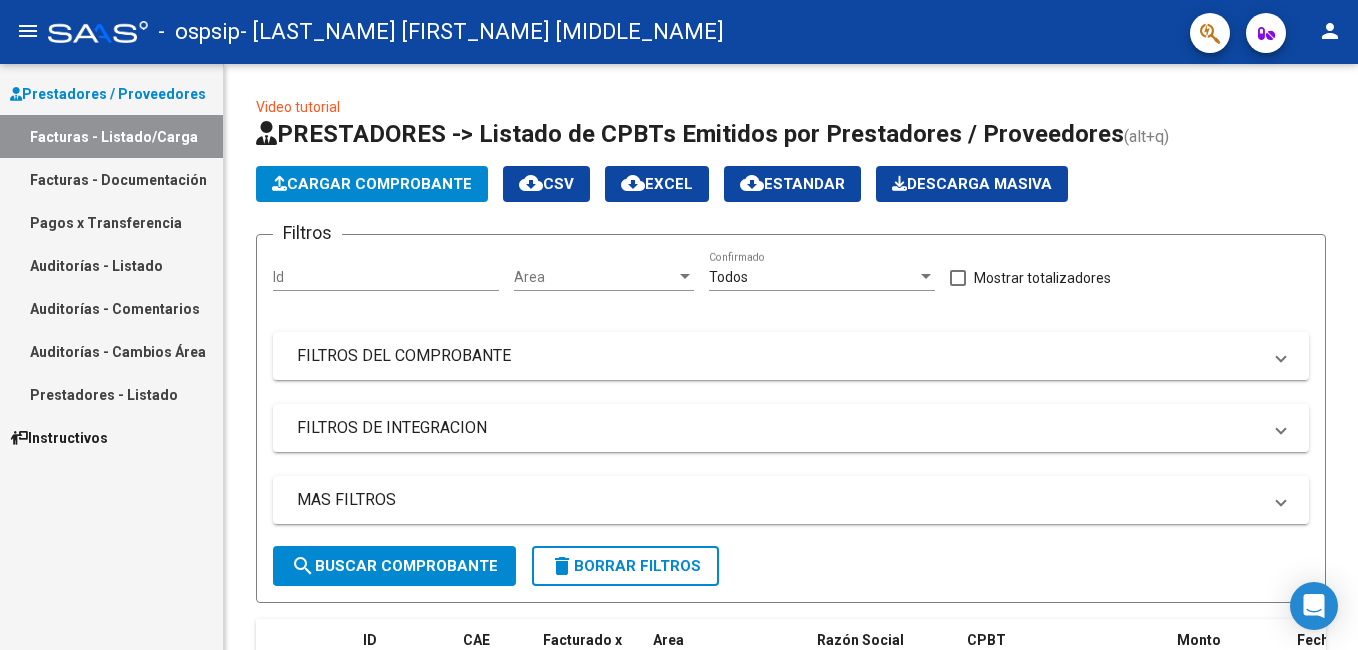 click on "Facturas - Listado/Carga" at bounding box center (111, 136) 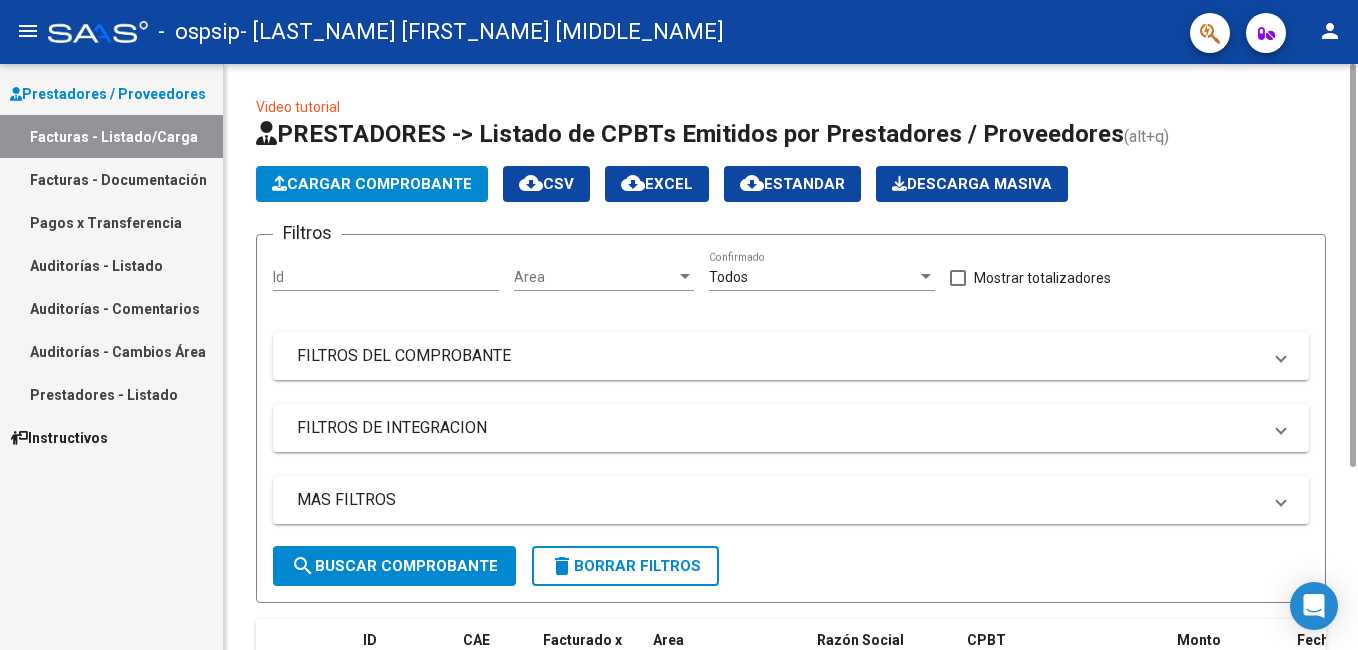 click on "Id" 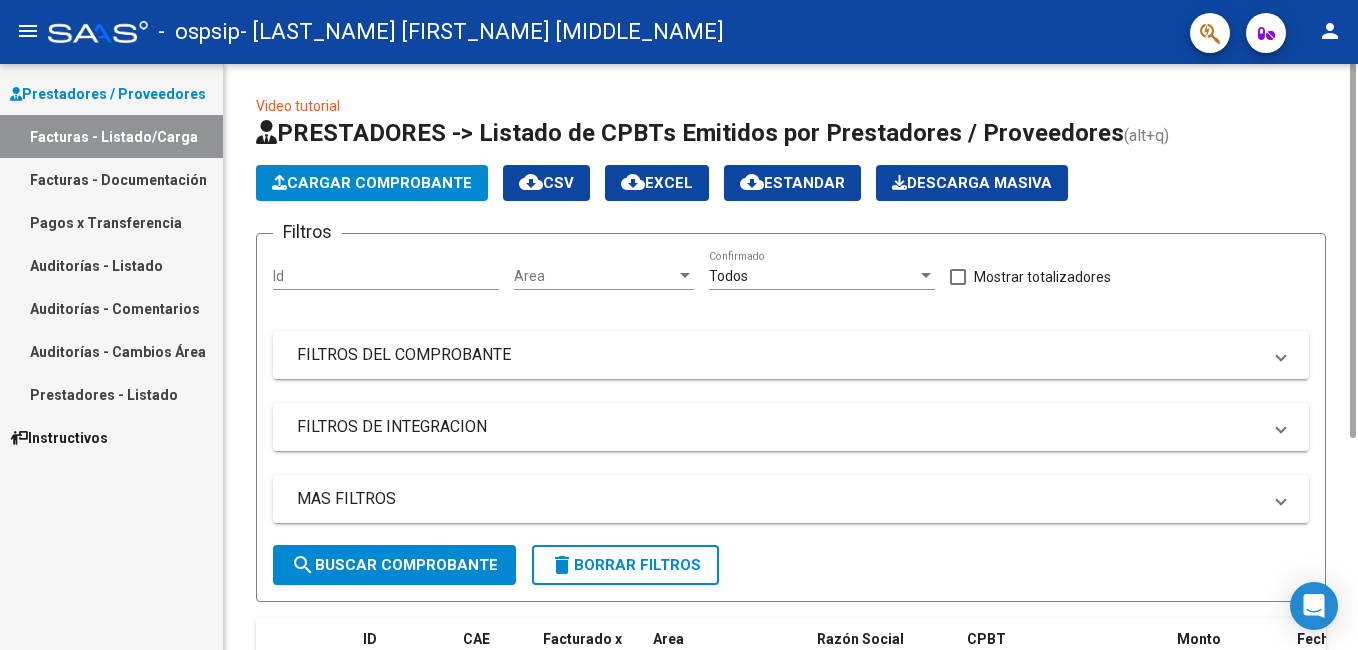 scroll, scrollTop: 0, scrollLeft: 0, axis: both 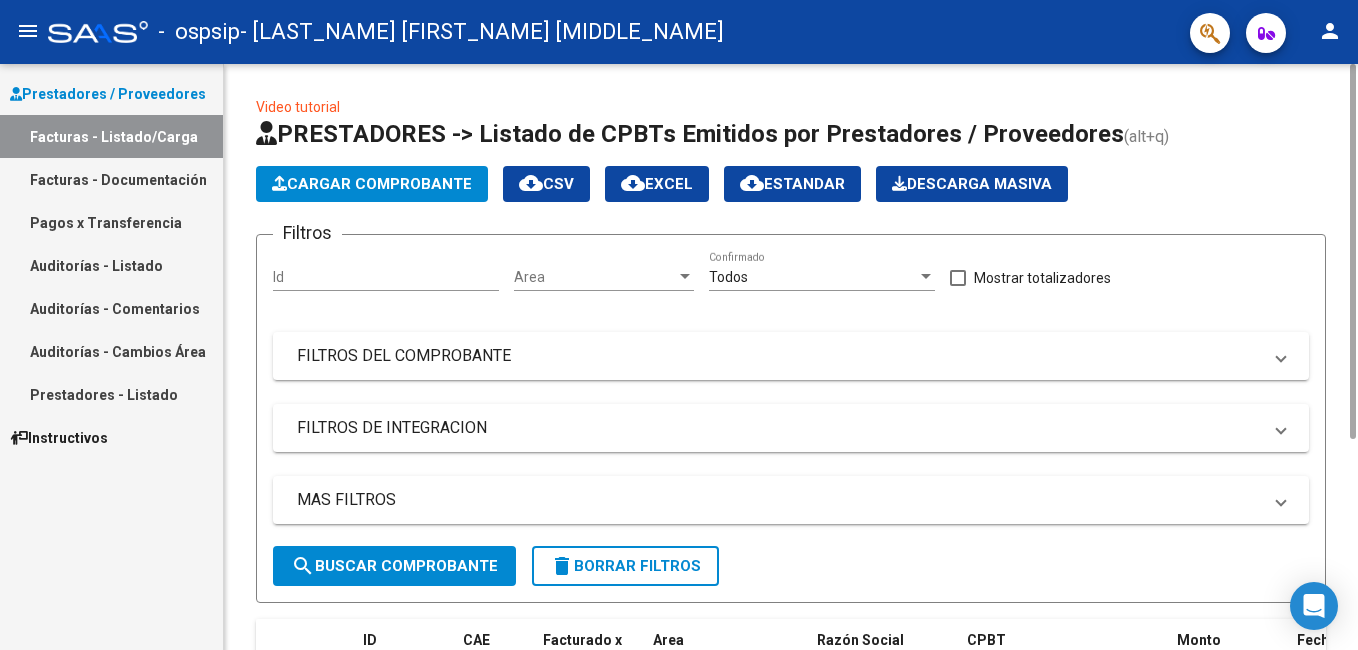 drag, startPoint x: 1358, startPoint y: 358, endPoint x: 1361, endPoint y: 348, distance: 10.440307 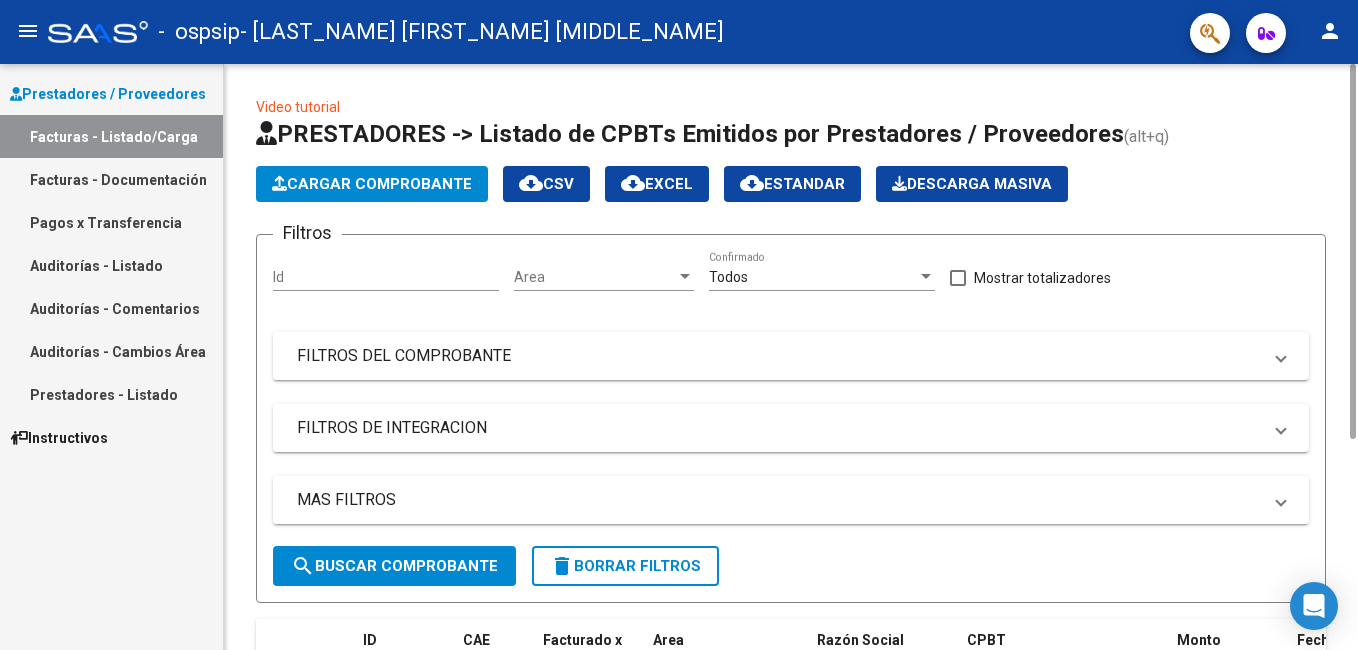 click on "MAS FILTROS" at bounding box center (791, 500) 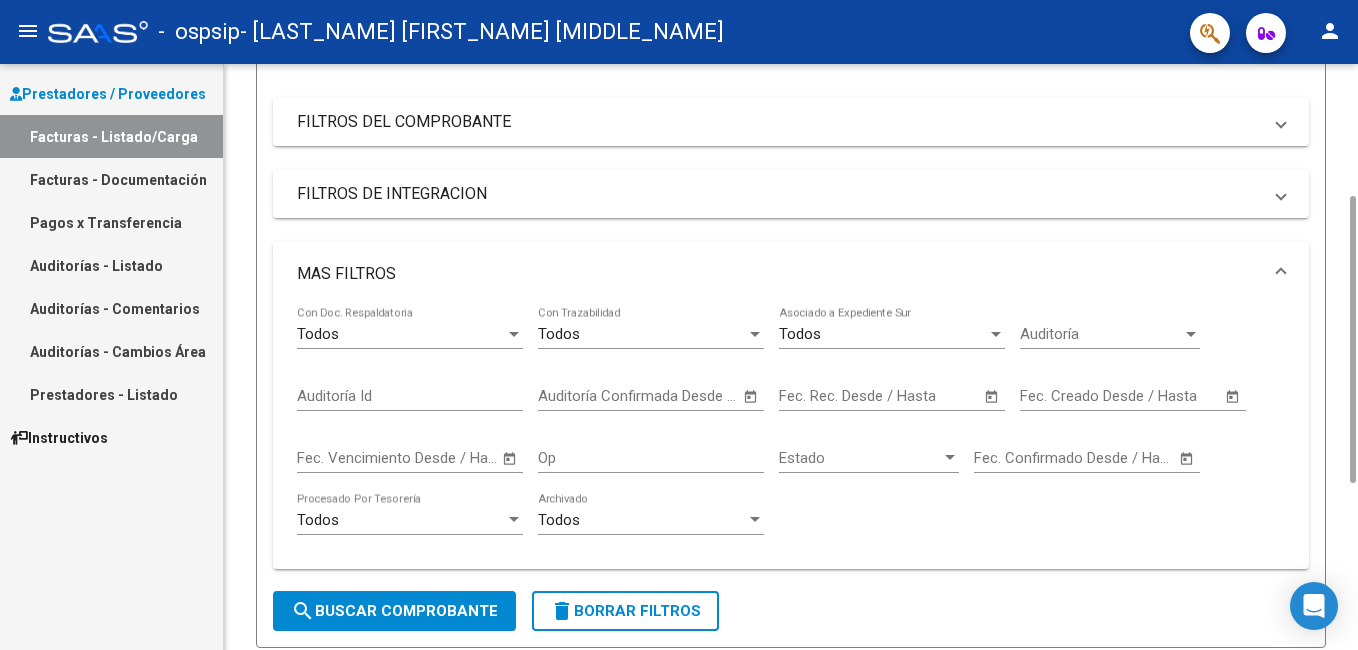 scroll, scrollTop: 251, scrollLeft: 0, axis: vertical 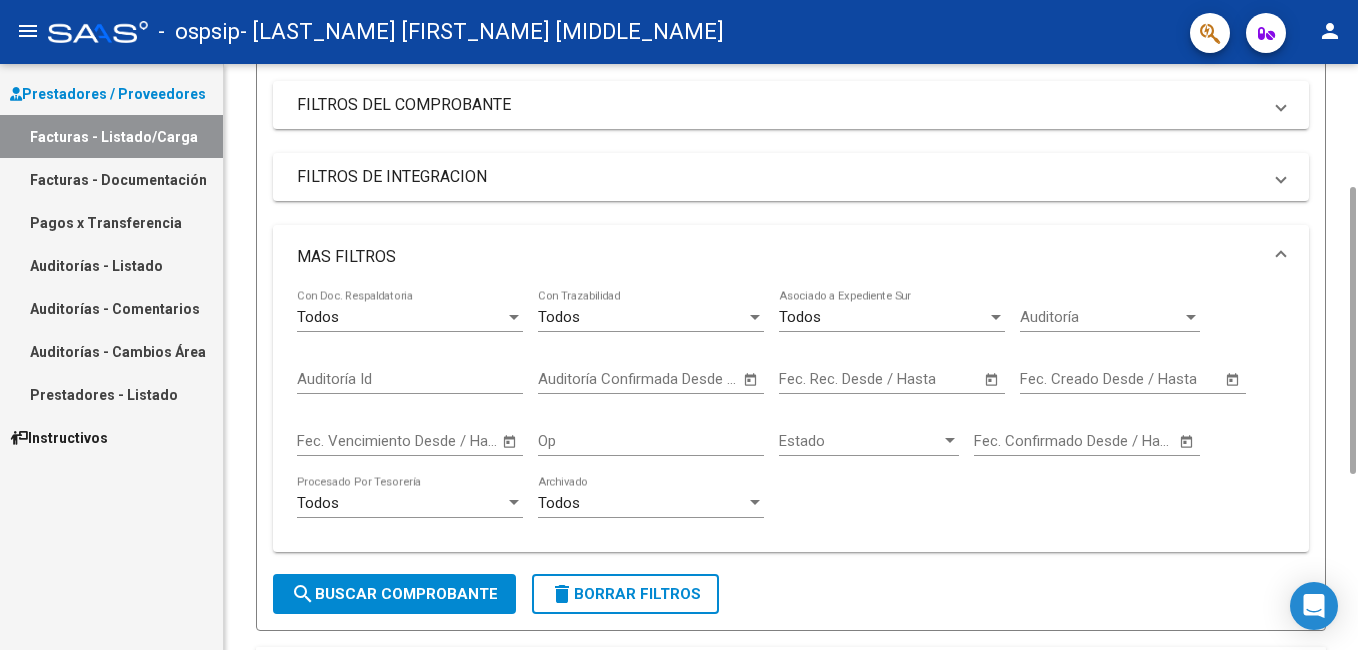 drag, startPoint x: 1349, startPoint y: 397, endPoint x: 1361, endPoint y: 558, distance: 161.44658 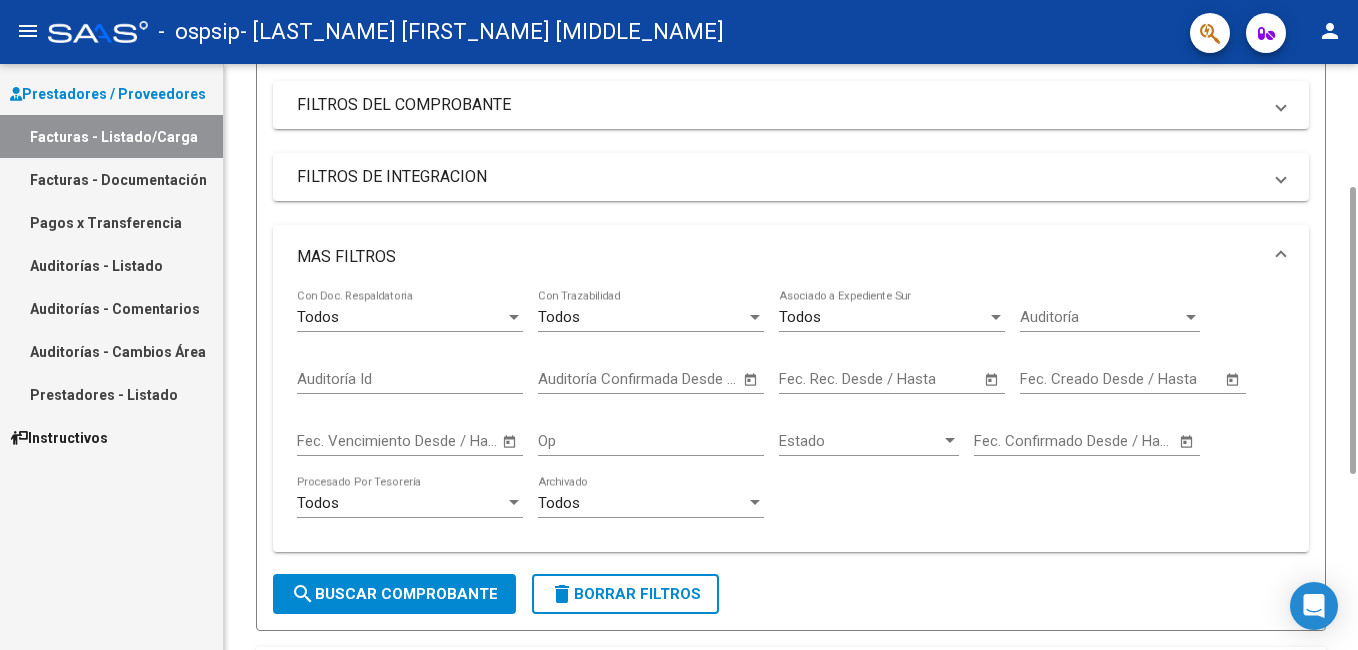 click on "menu - ospsip - [LAST_NAME] [FIRST_NAME] [MIDDLE_NAME] person Prestadores / Proveedores Facturas - Listado/Carga Facturas - Documentación Pagos x Transferencia Auditorías - Listado Auditorías - Comentarios Auditorías - Cambios Área Prestadores - Listado Instructivos Video tutorial PRESTADORES -> Listado de CPBTs Emitidos por Prestadores / Proveedores (alt+q) Cargar Comprobante cloud_download CSV cloud_download EXCEL cloud_download Estandar Descarga Masiva Filtros Id Area Area Todos Confirmado Mostrar totalizadores FILTROS DEL COMPROBANTE Comprobante Tipo Comprobante Tipo Start date – Fec. Comprobante Desde / Hasta Días Emisión Desde(cant. días) Días Emisión Hasta(cant. días) CUIT / Razón Social Pto. Venta Nro. Comprobante Código SSS CAE Válido CAE Válido Todos Cargado Módulo Hosp. Todos Tiene facturacion Apócrifa Hospital Refes FILTROS DE INTEGRACION Período De Prestación Campos del Archivo de Rendición Devuelto x SSS (dr_envio) Todos Rendido x SSS (dr_envio)" at bounding box center [679, 325] 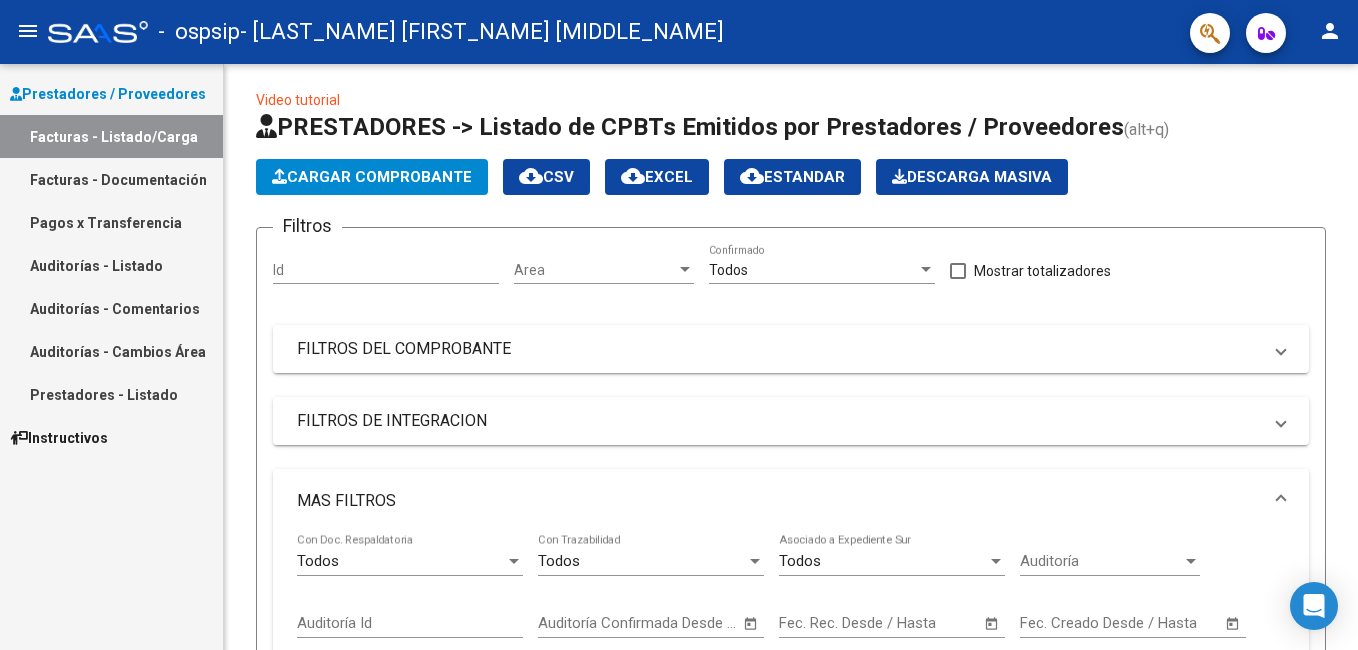 scroll, scrollTop: 1, scrollLeft: 0, axis: vertical 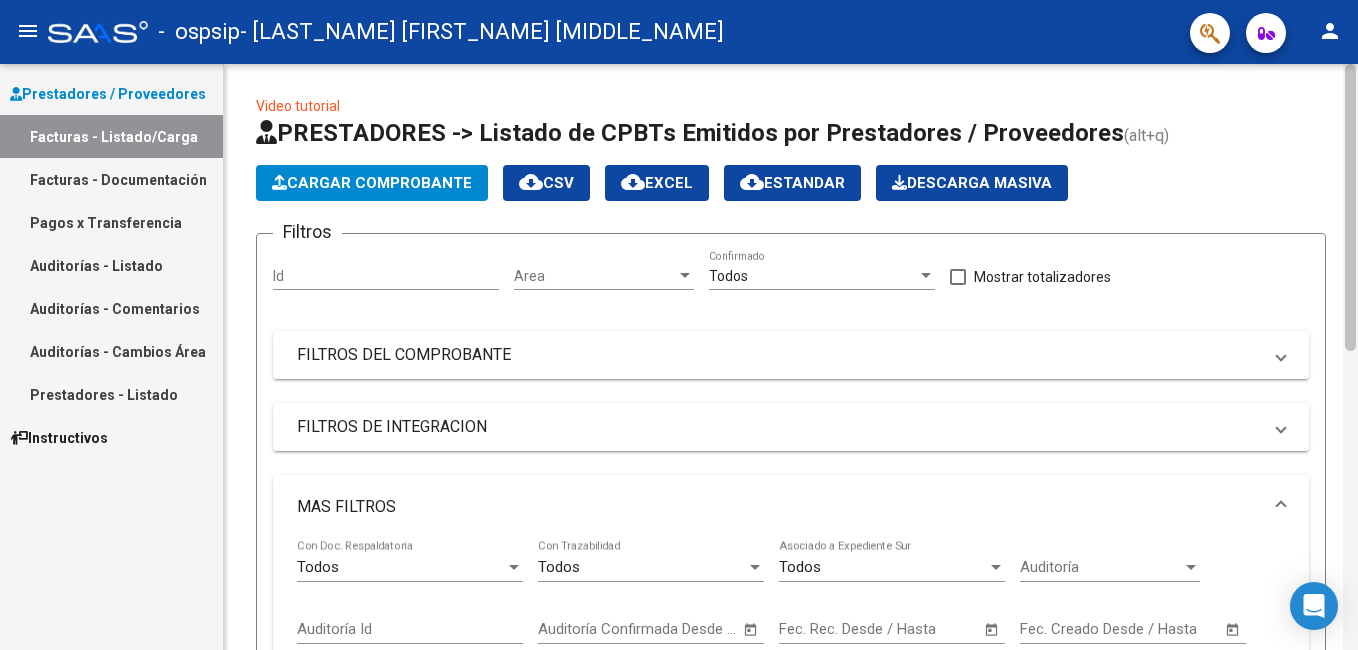 drag, startPoint x: 1352, startPoint y: 428, endPoint x: 1357, endPoint y: 304, distance: 124.10077 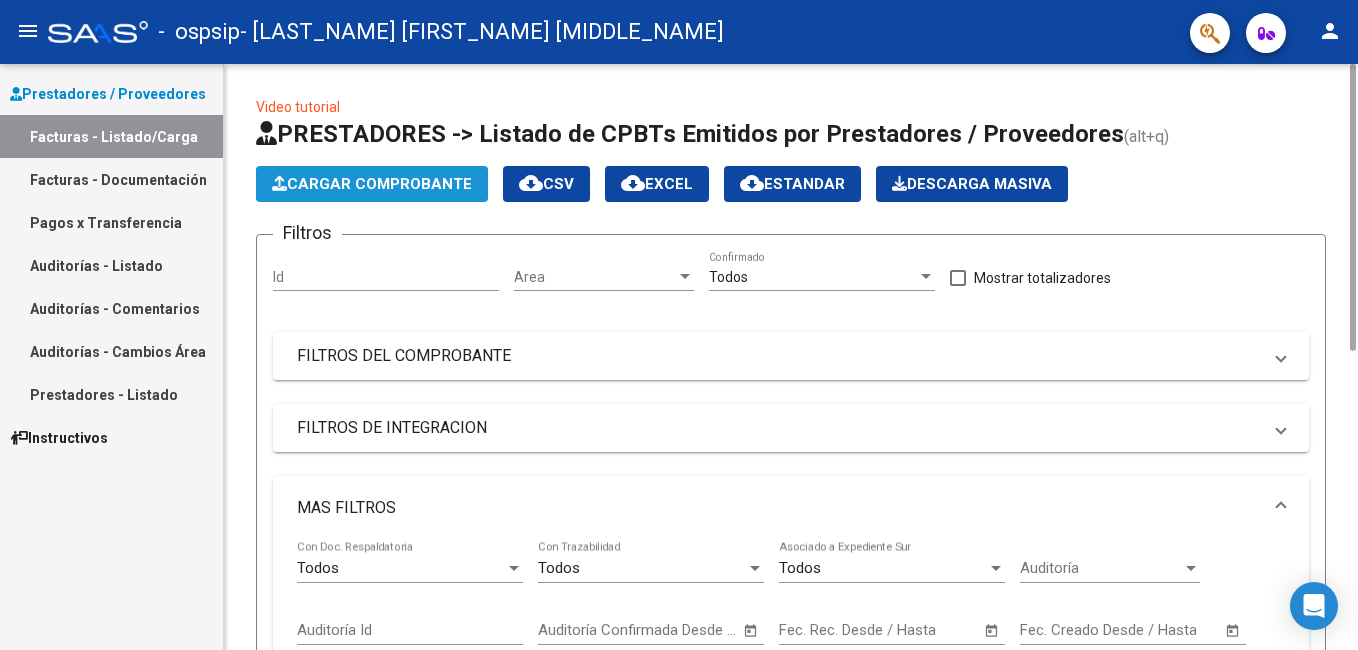 click on "Cargar Comprobante" 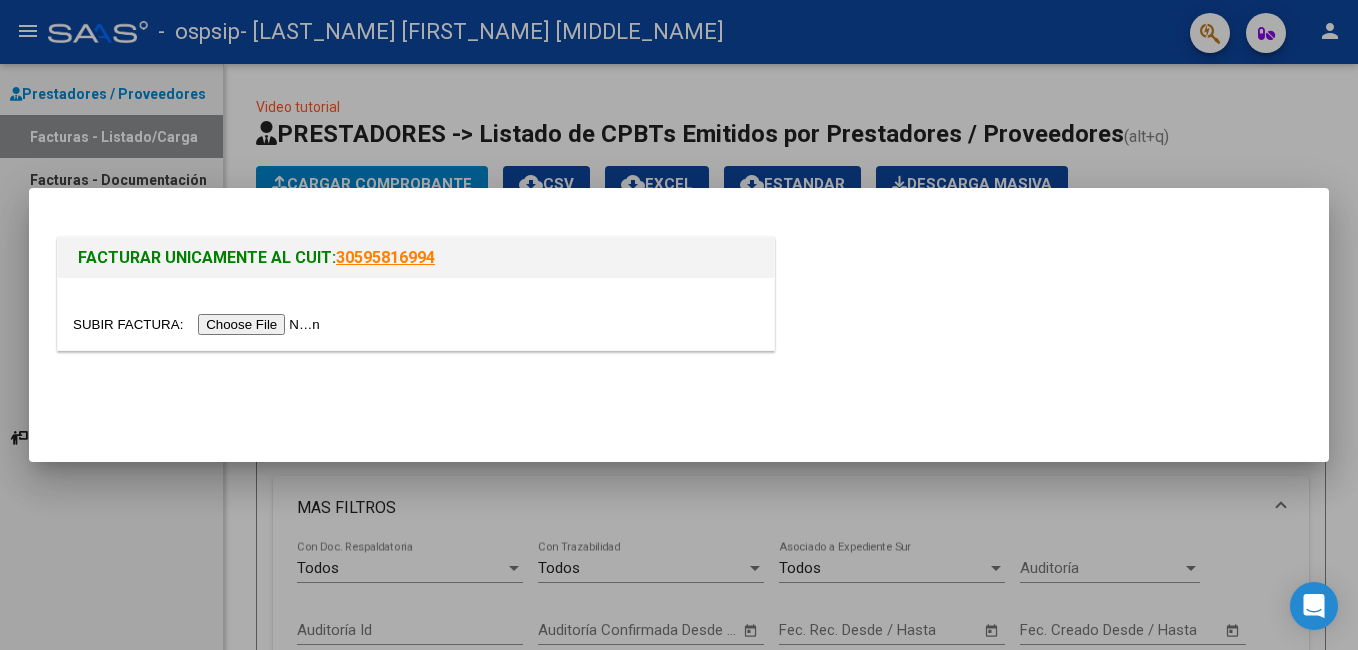 click at bounding box center (679, 325) 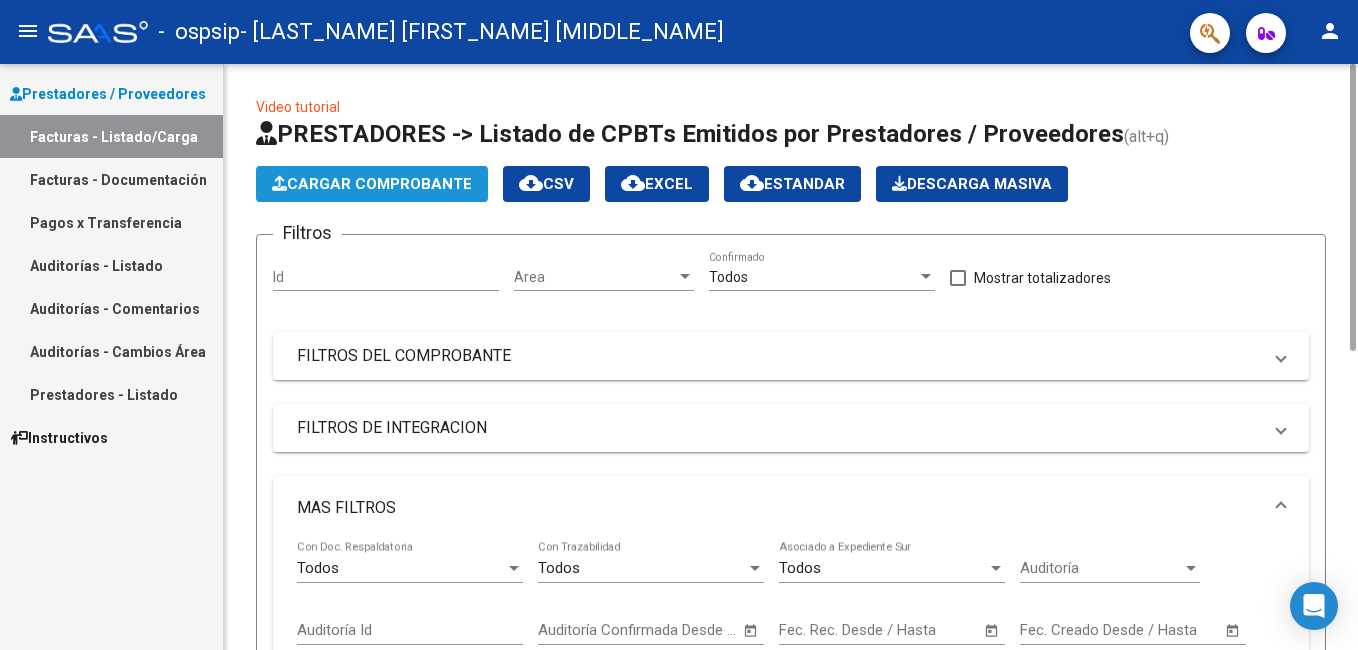 click on "Cargar Comprobante" 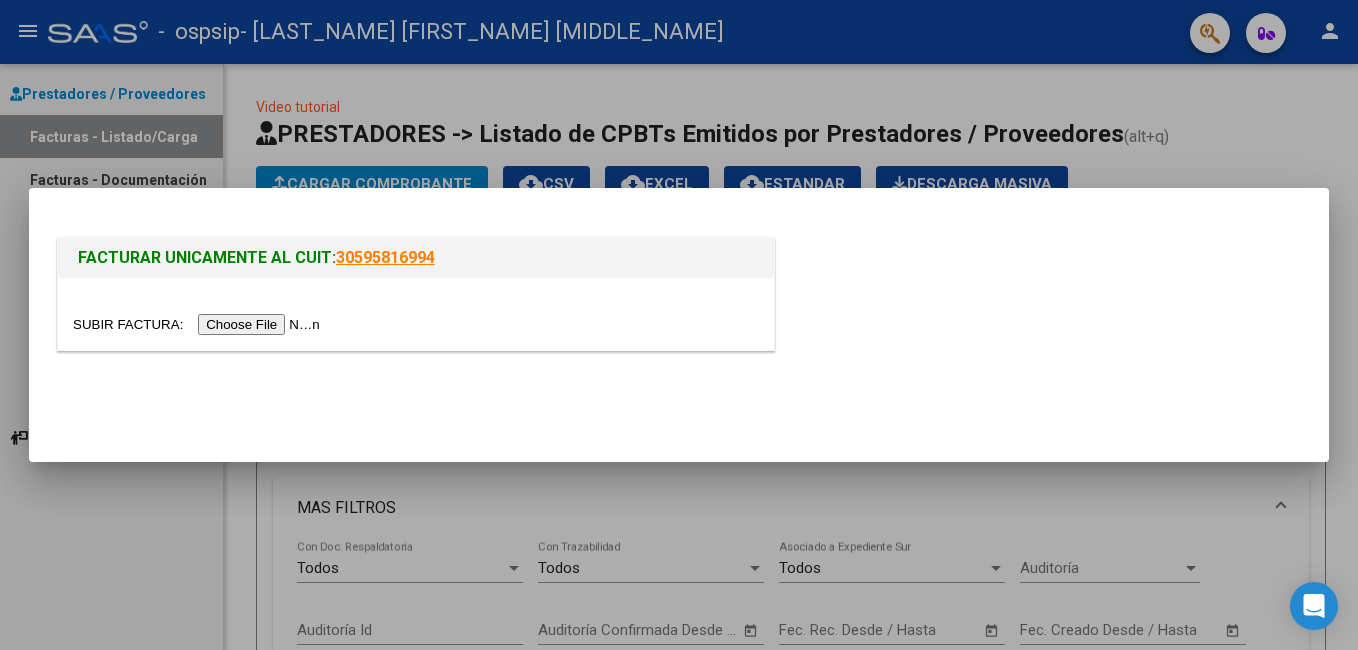 click at bounding box center [199, 324] 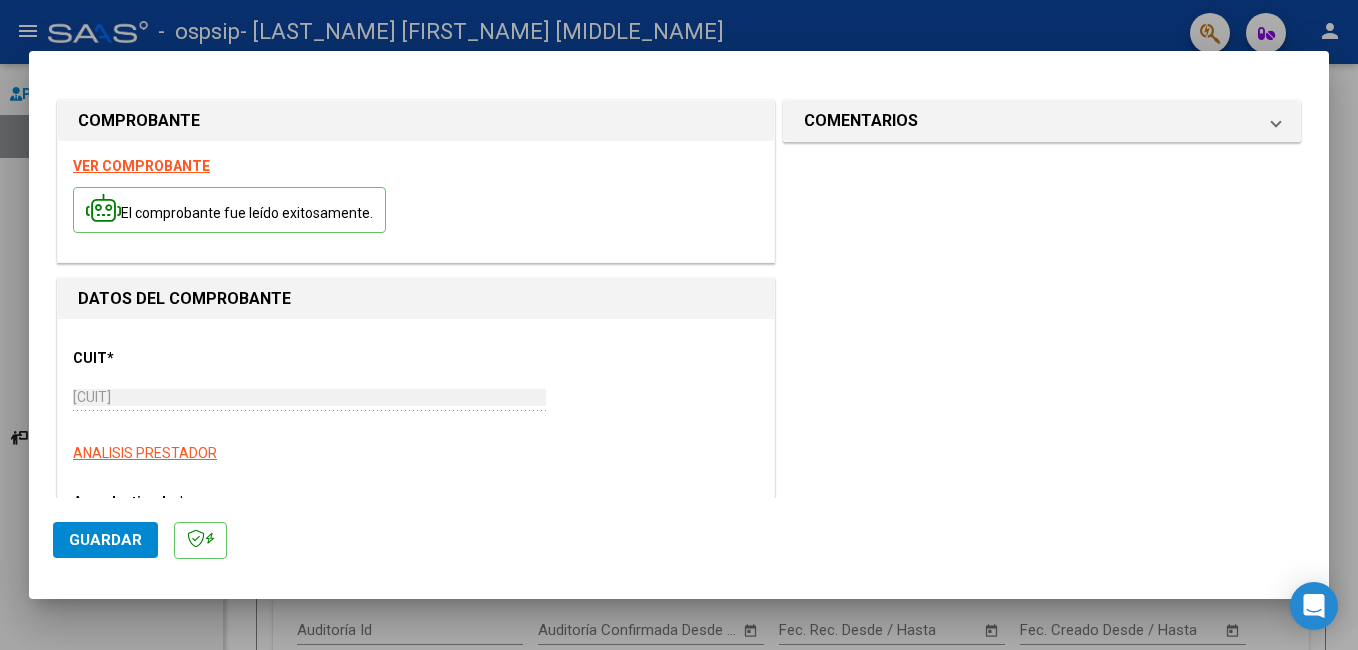 drag, startPoint x: 765, startPoint y: 323, endPoint x: 765, endPoint y: 374, distance: 51 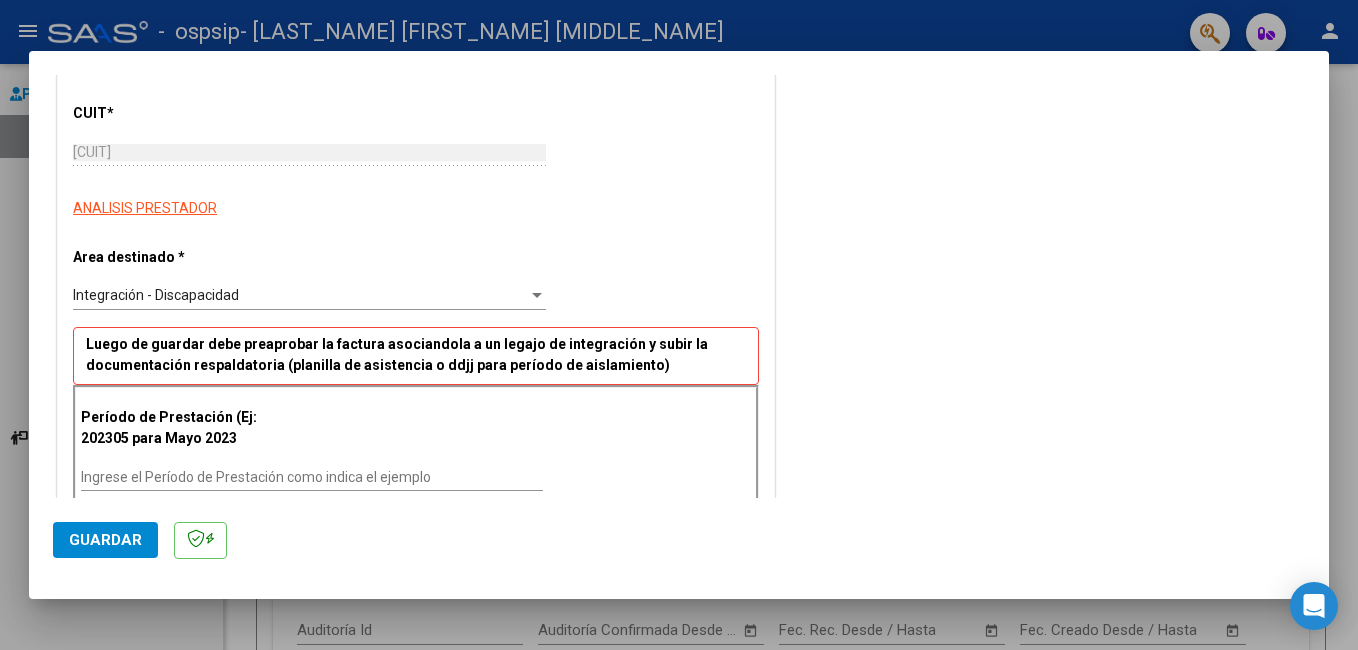 scroll, scrollTop: 267, scrollLeft: 0, axis: vertical 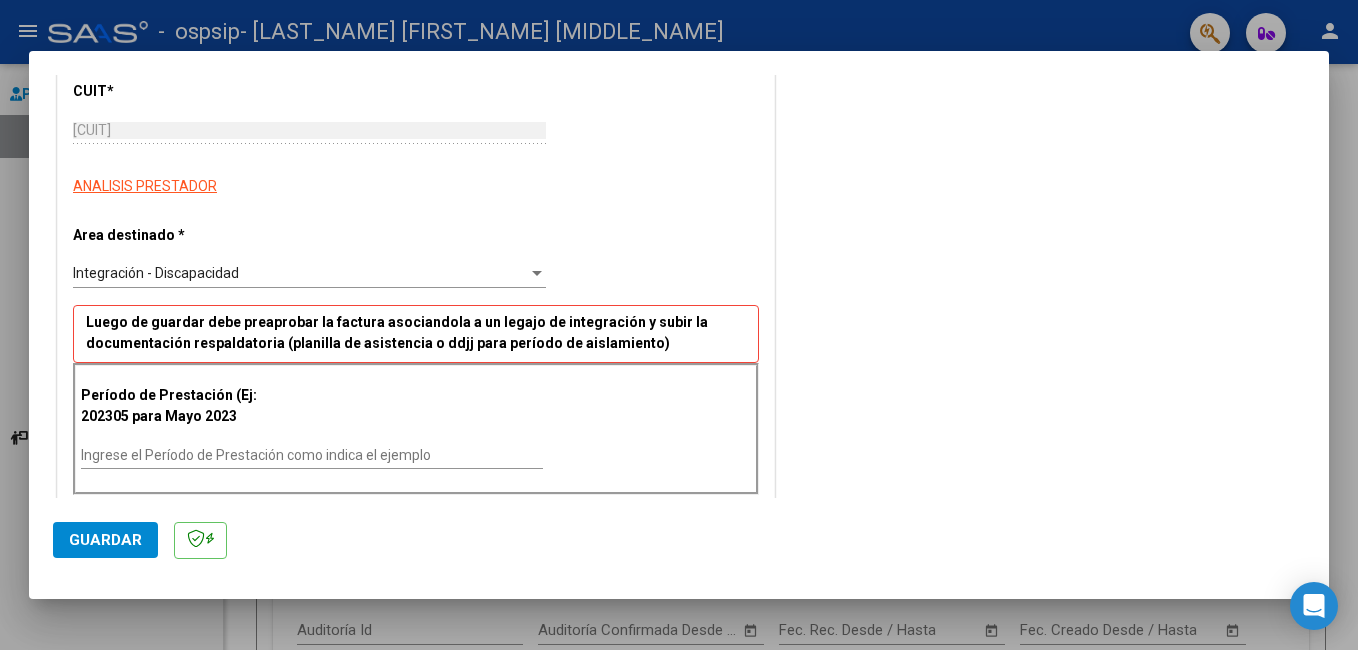 click on "Ingrese el Período de Prestación como indica el ejemplo" at bounding box center [312, 455] 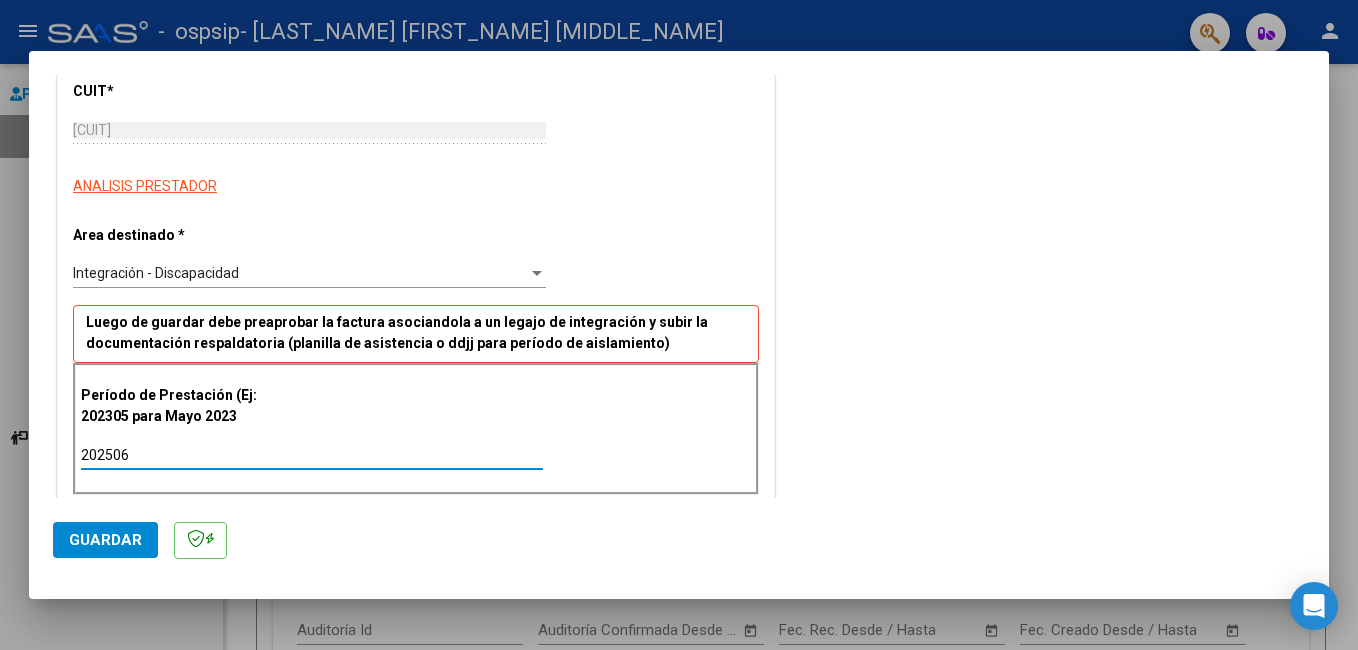 type on "202506" 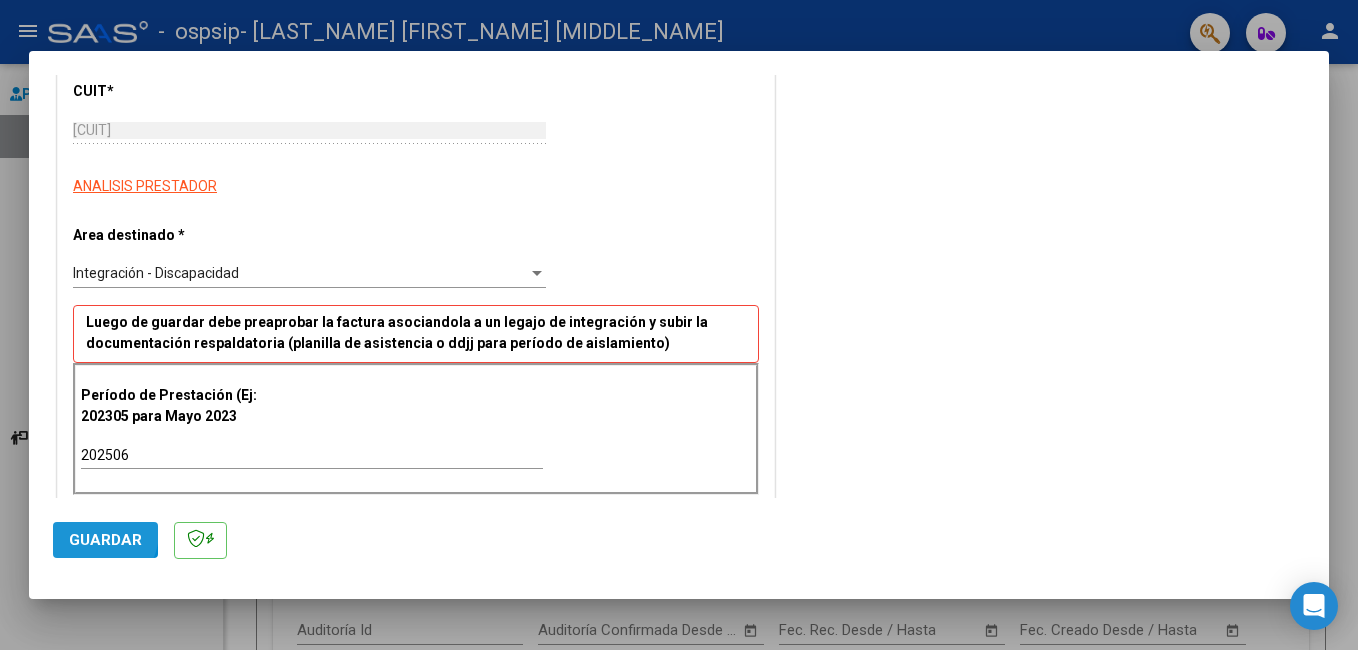 click on "Guardar" 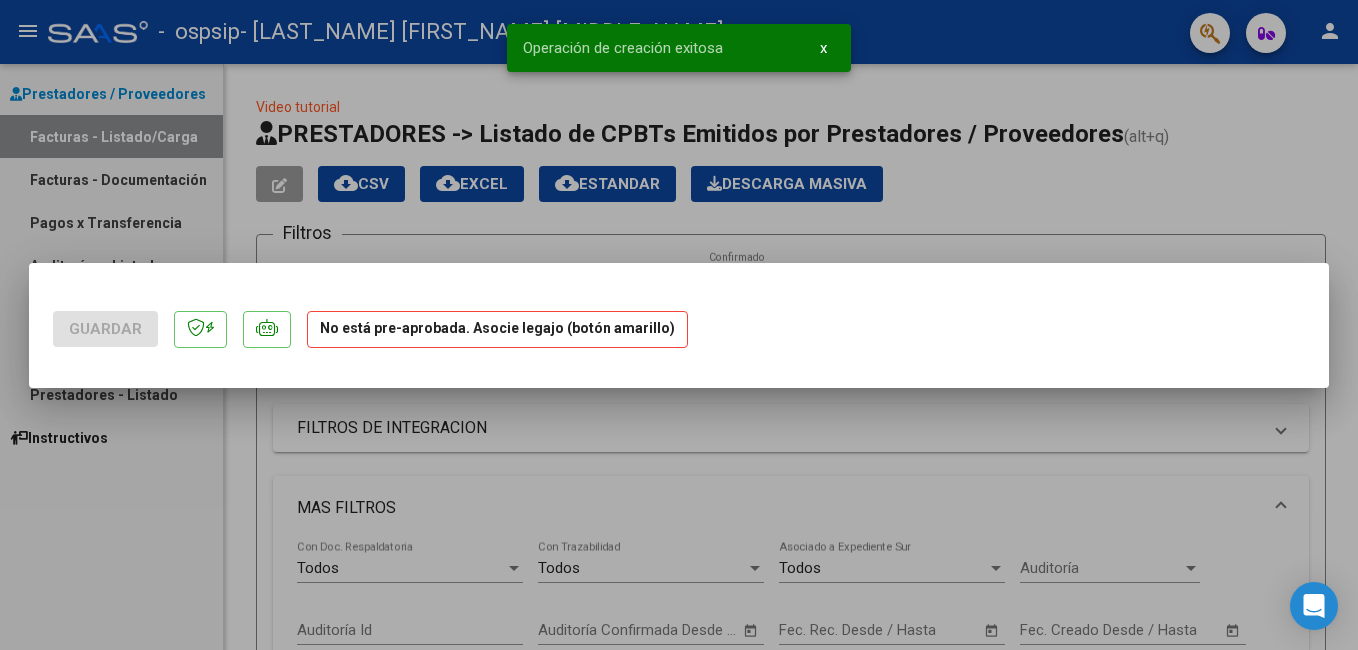 scroll, scrollTop: 0, scrollLeft: 0, axis: both 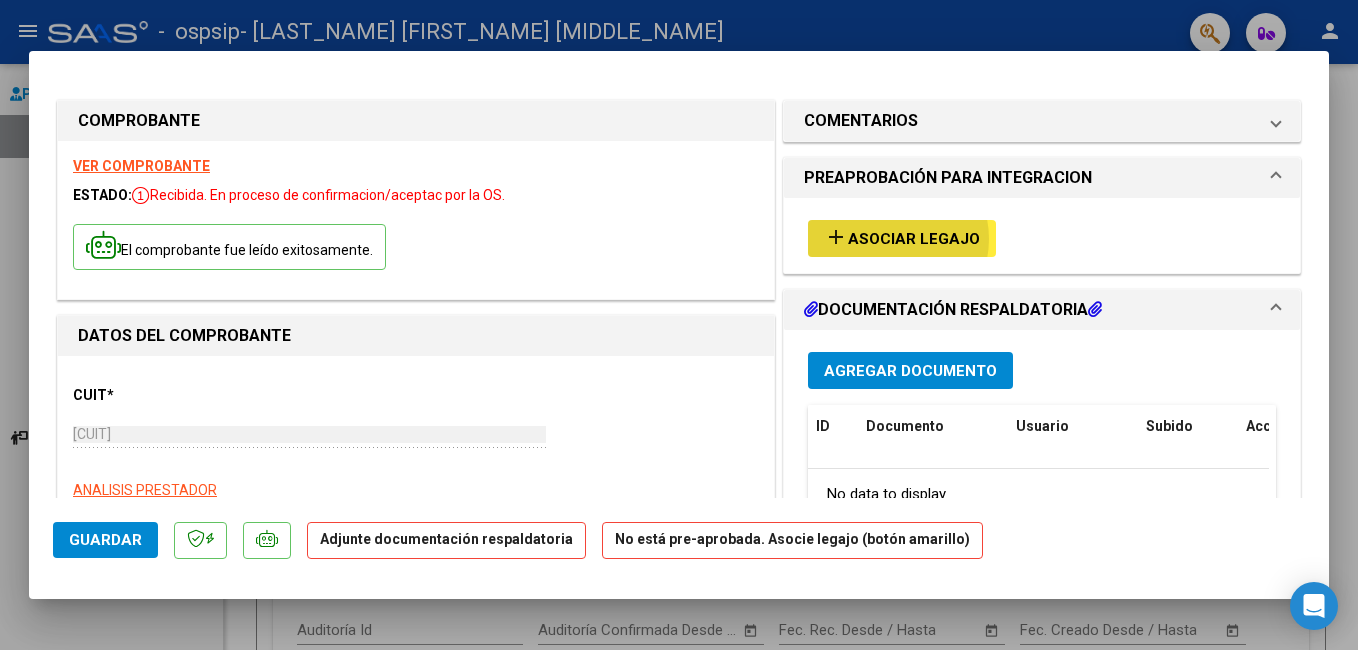 click on "Asociar Legajo" at bounding box center [914, 239] 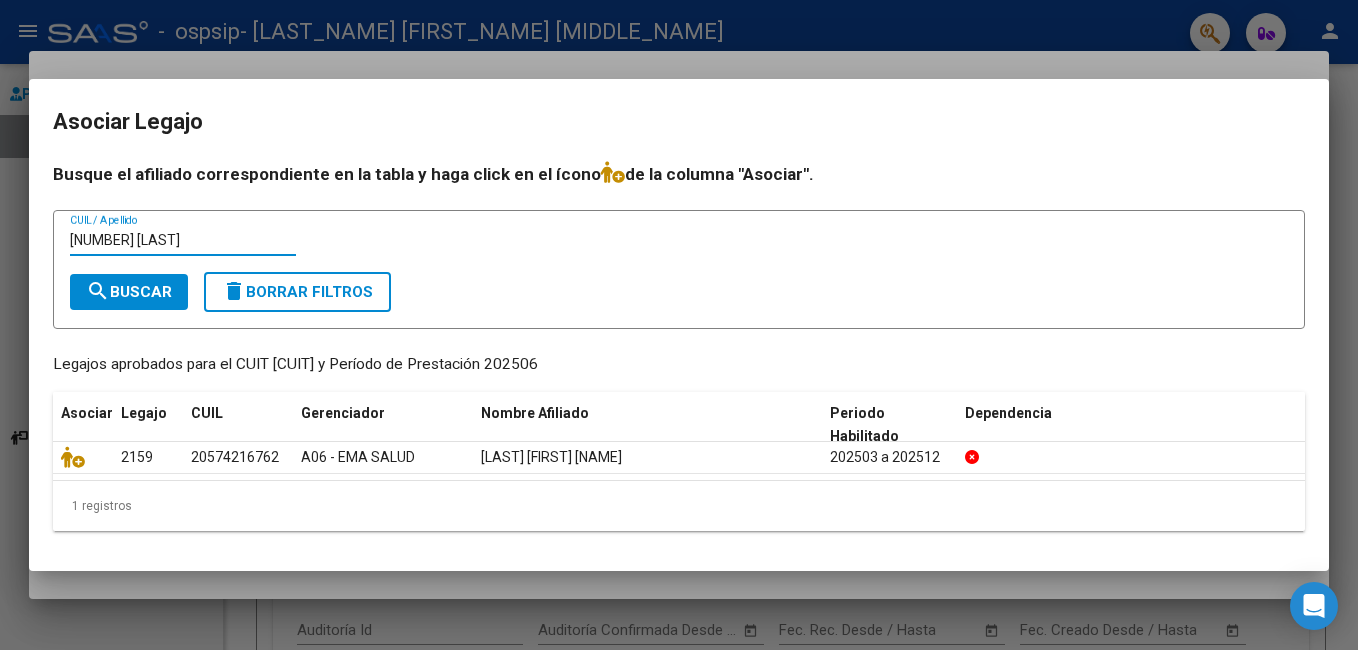 type on "[NUMBER] [LAST]" 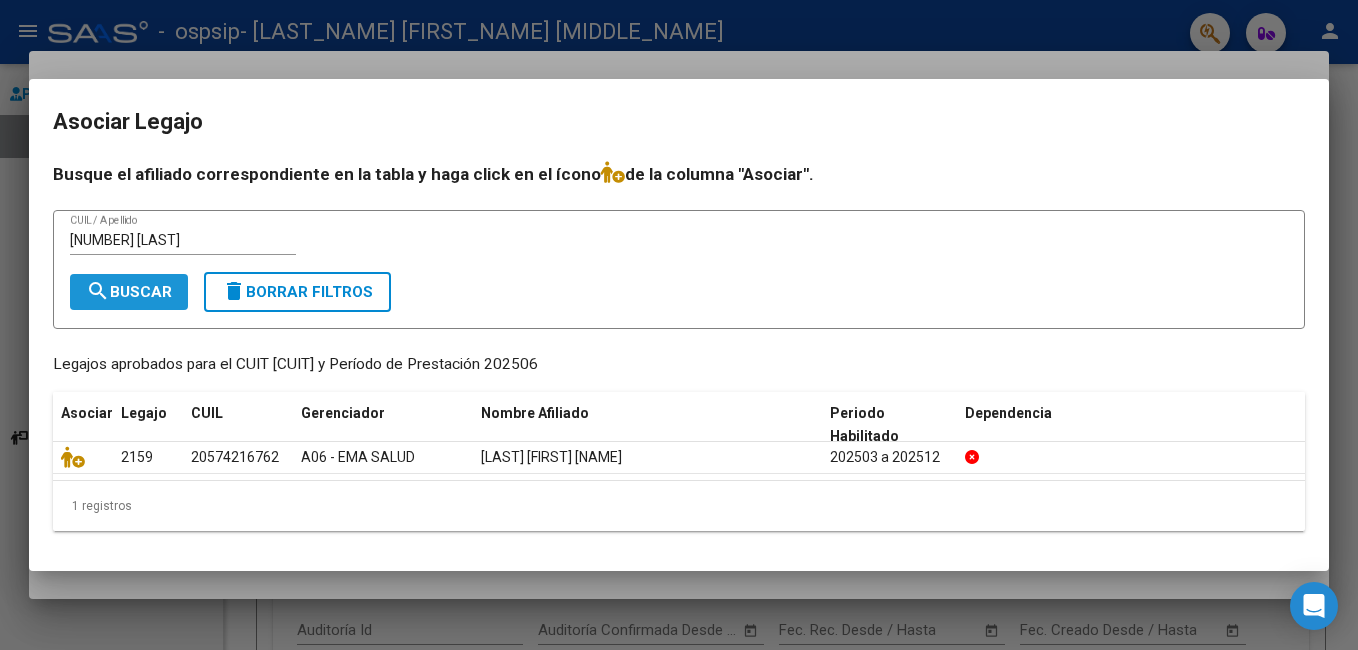 click on "search  Buscar" at bounding box center [129, 292] 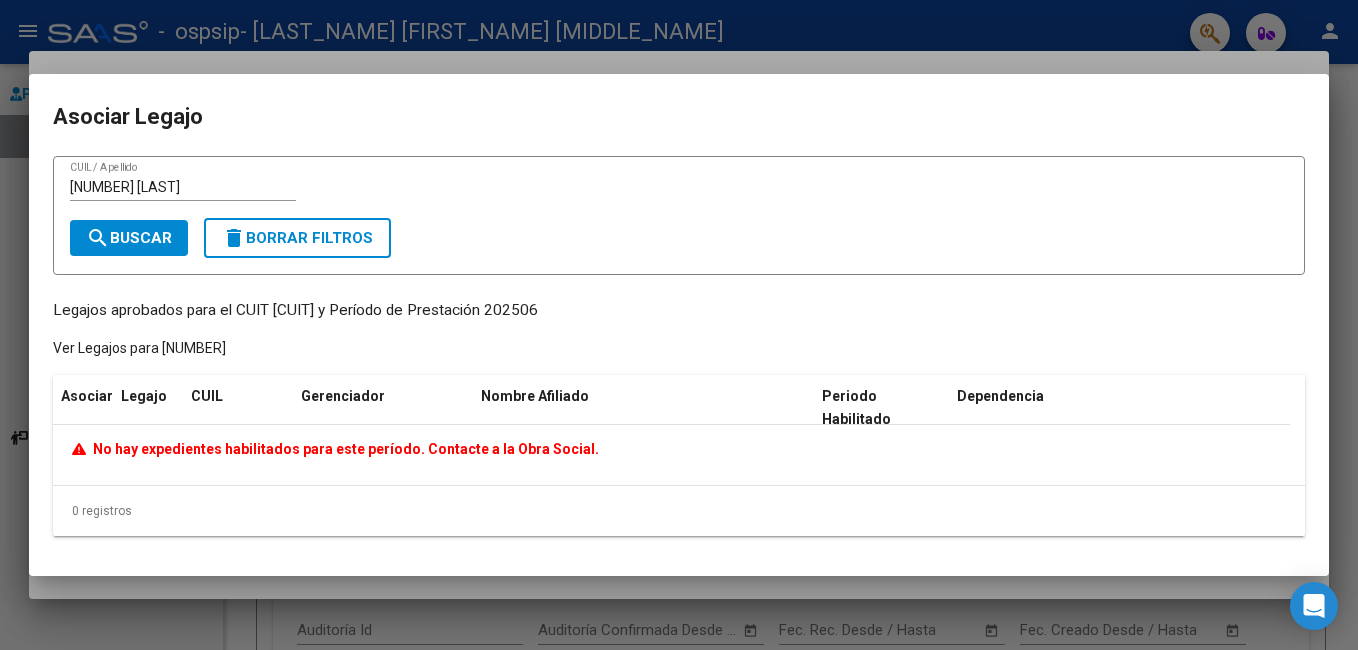 click at bounding box center [679, 325] 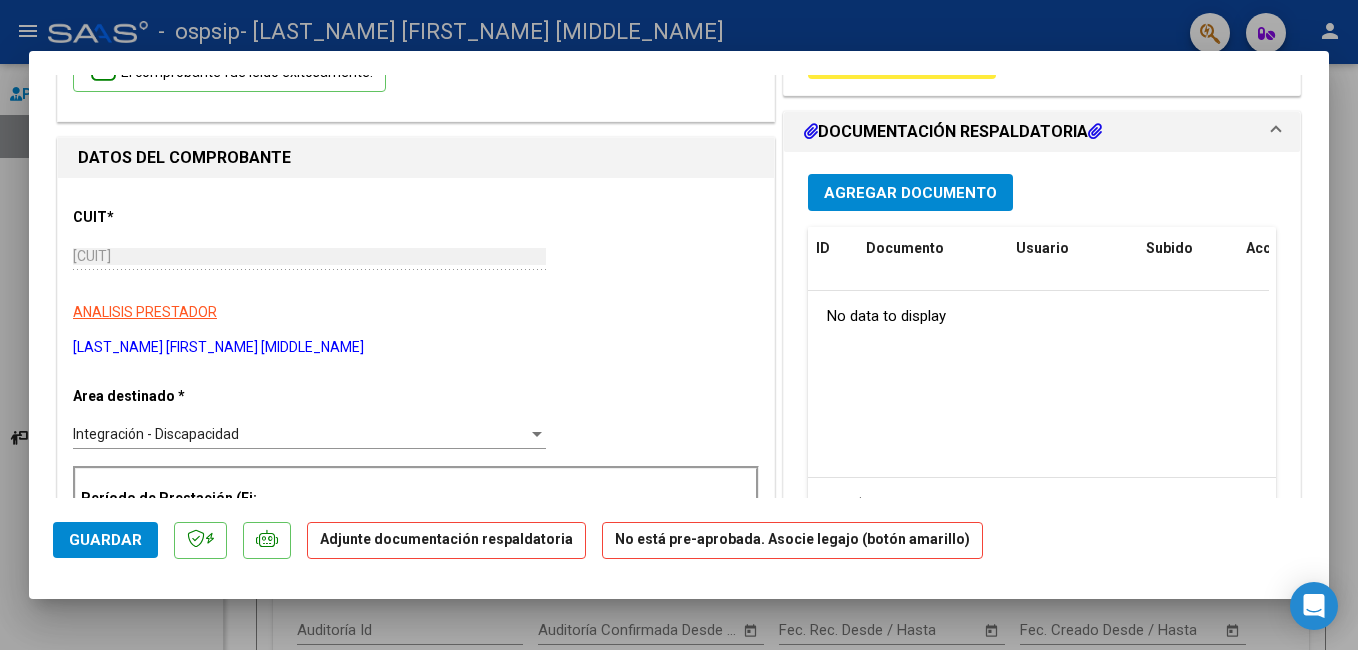 scroll, scrollTop: 173, scrollLeft: 0, axis: vertical 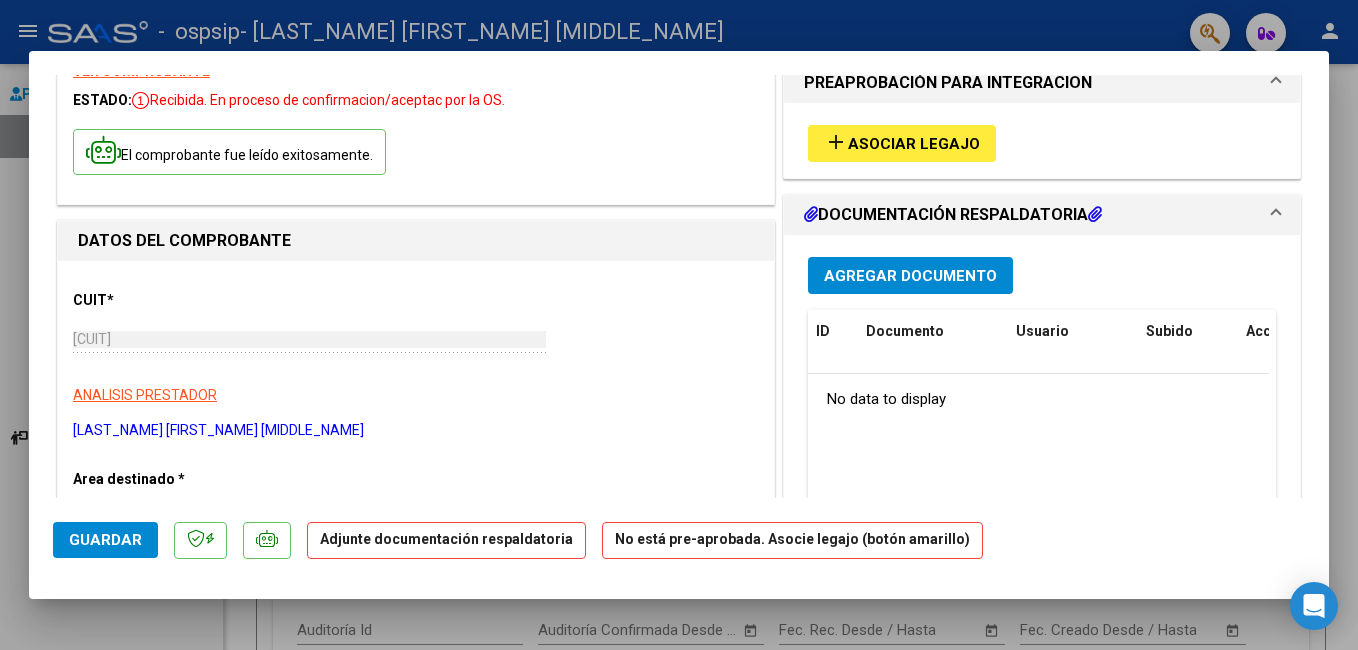 click on "Agregar Documento" at bounding box center (910, 276) 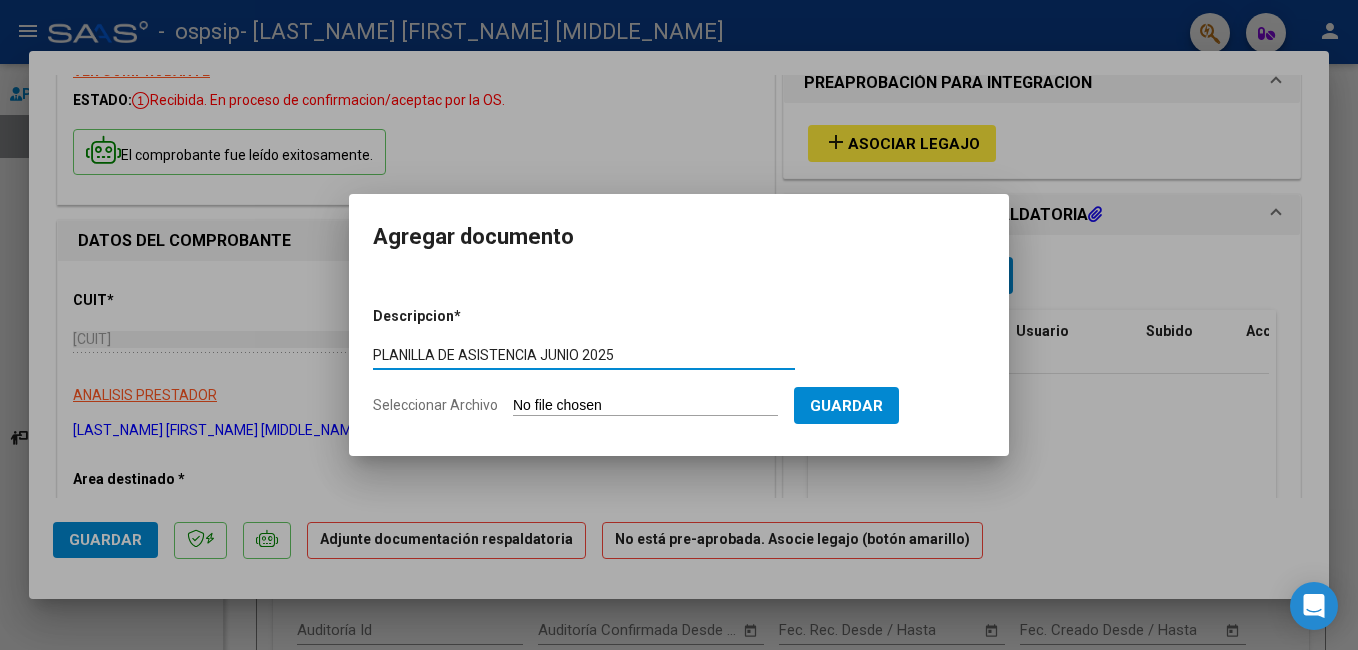 type on "PLANILLA DE ASISTENCIA JUNIO 2025" 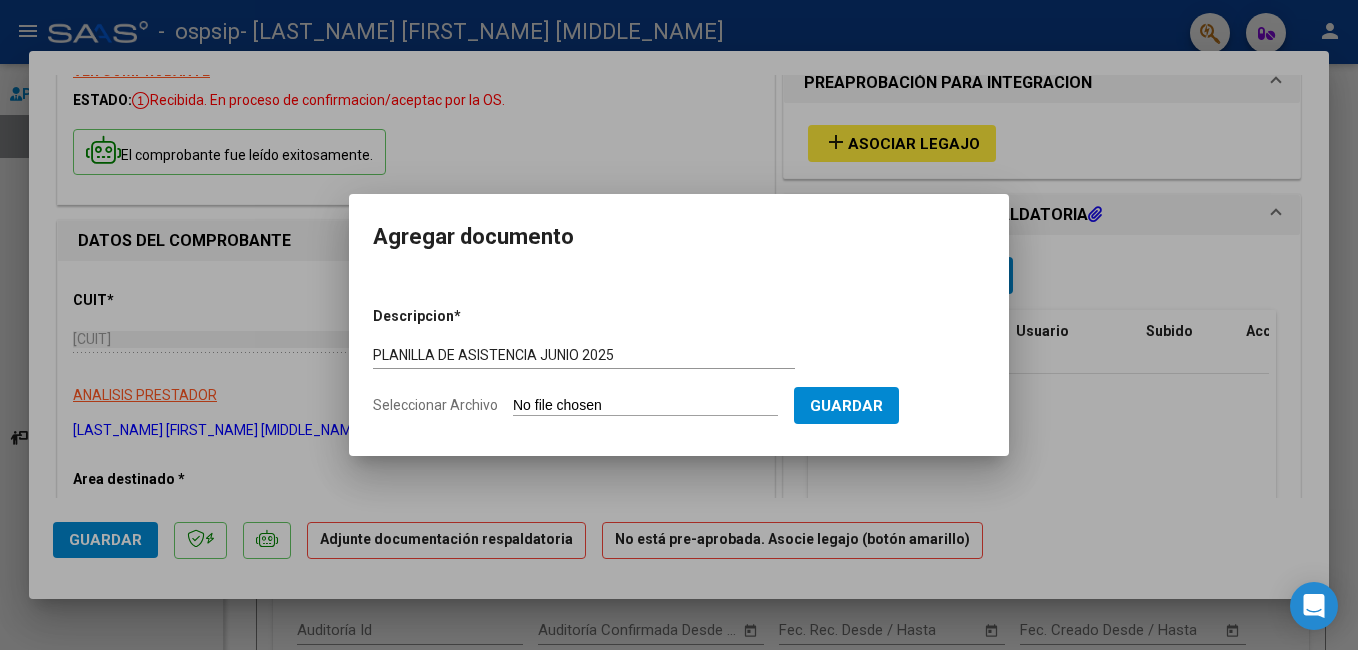 click on "Seleccionar Archivo" at bounding box center [645, 406] 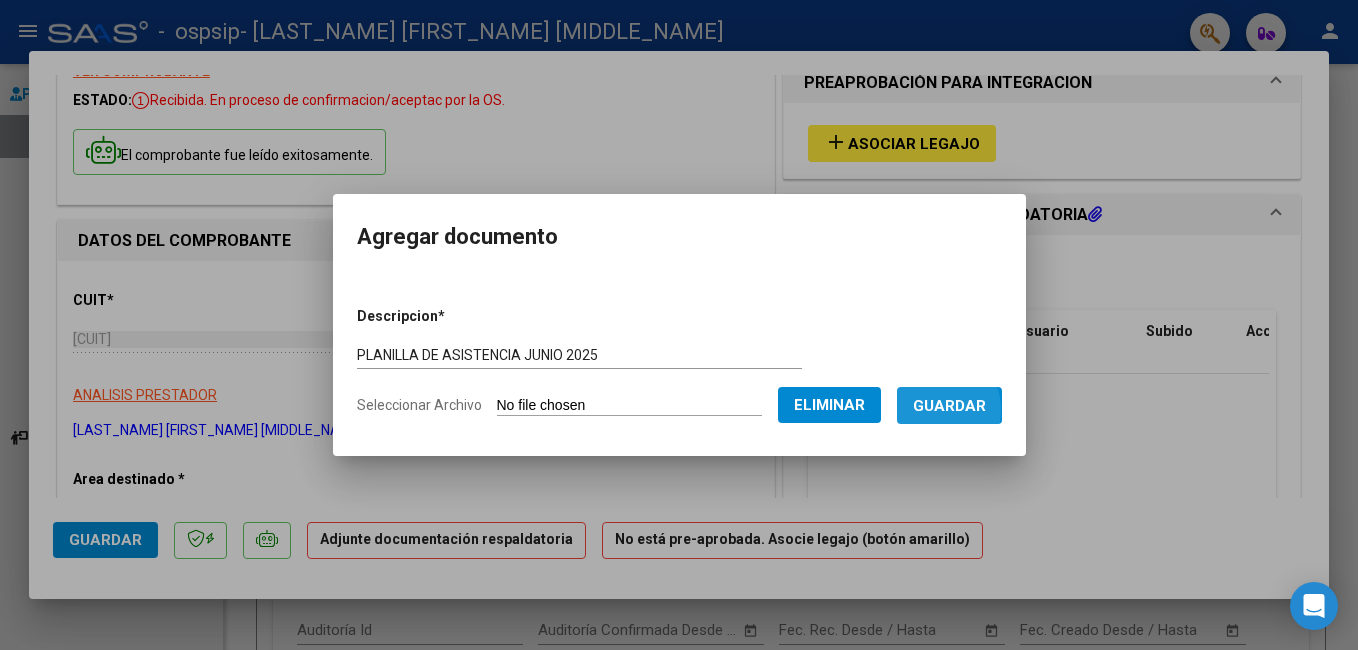 click on "Guardar" at bounding box center [949, 406] 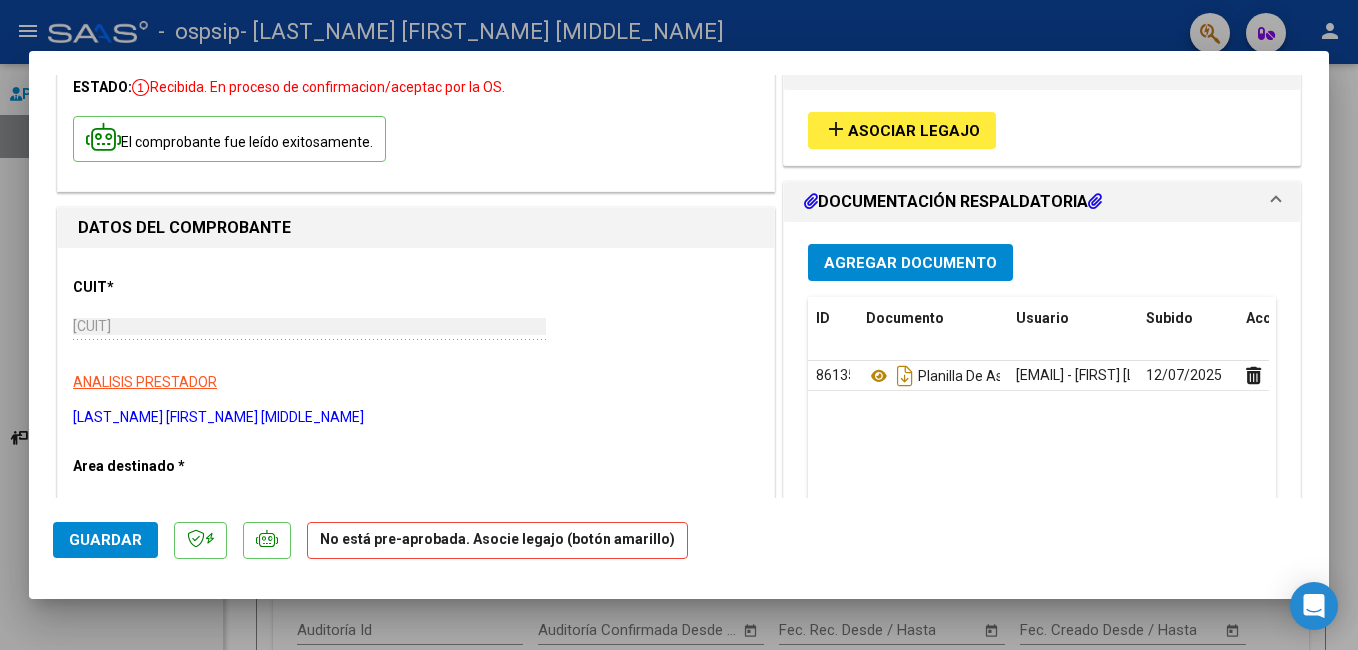 scroll, scrollTop: 104, scrollLeft: 0, axis: vertical 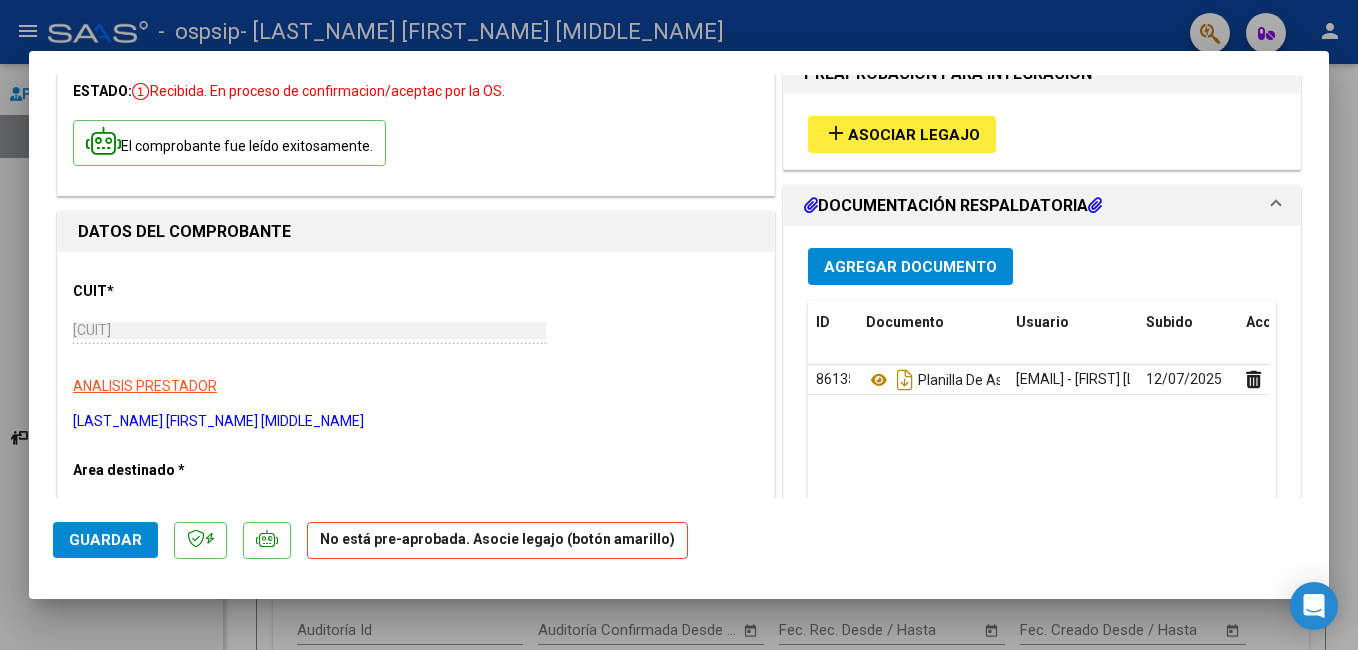 click on "Agregar Documento" at bounding box center [910, 267] 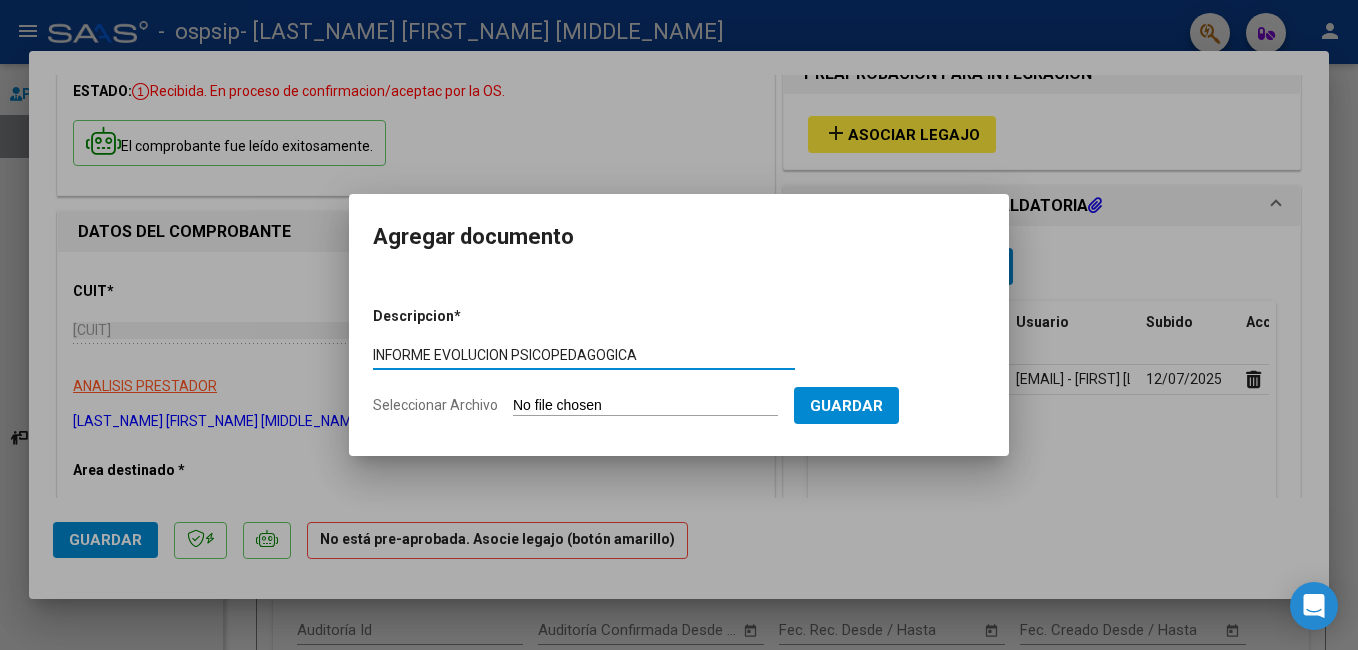 click on "INFORME EVOLUCION PSICOPEDAGOGICA" at bounding box center [584, 355] 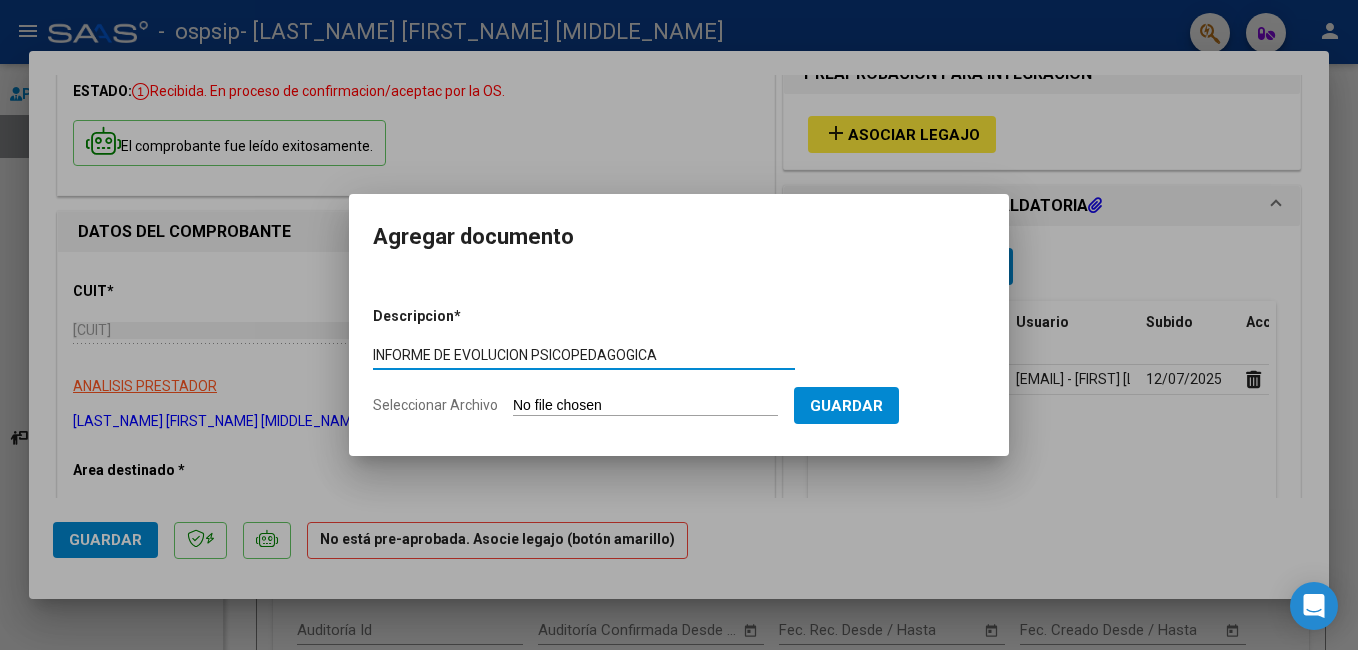 type on "INFORME DE EVOLUCION PSICOPEDAGOGICA" 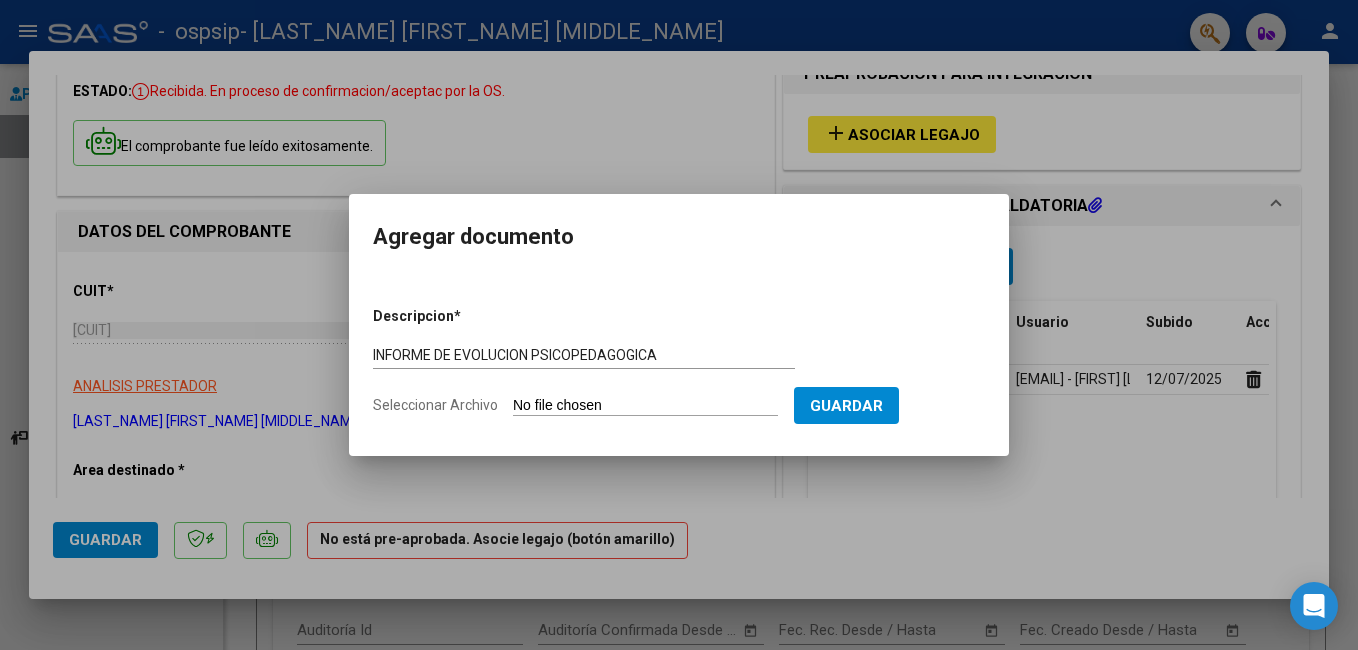 click on "Seleccionar Archivo" at bounding box center [645, 406] 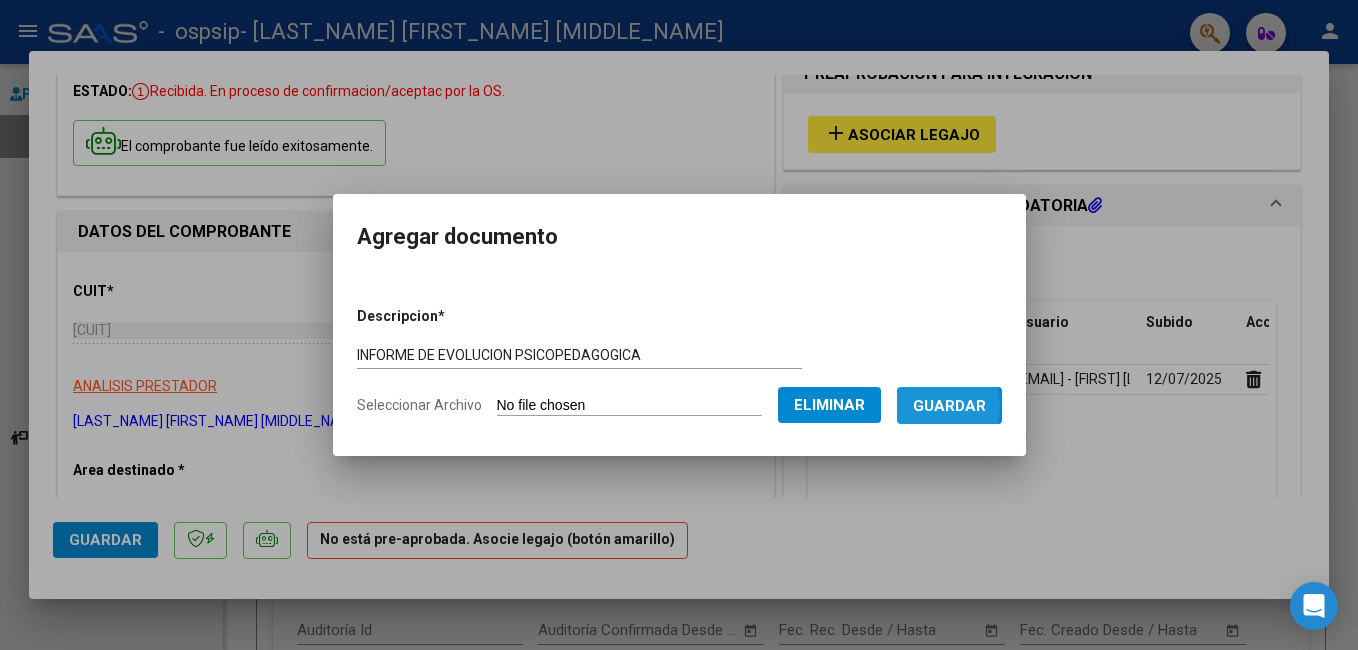 click on "Guardar" at bounding box center (949, 406) 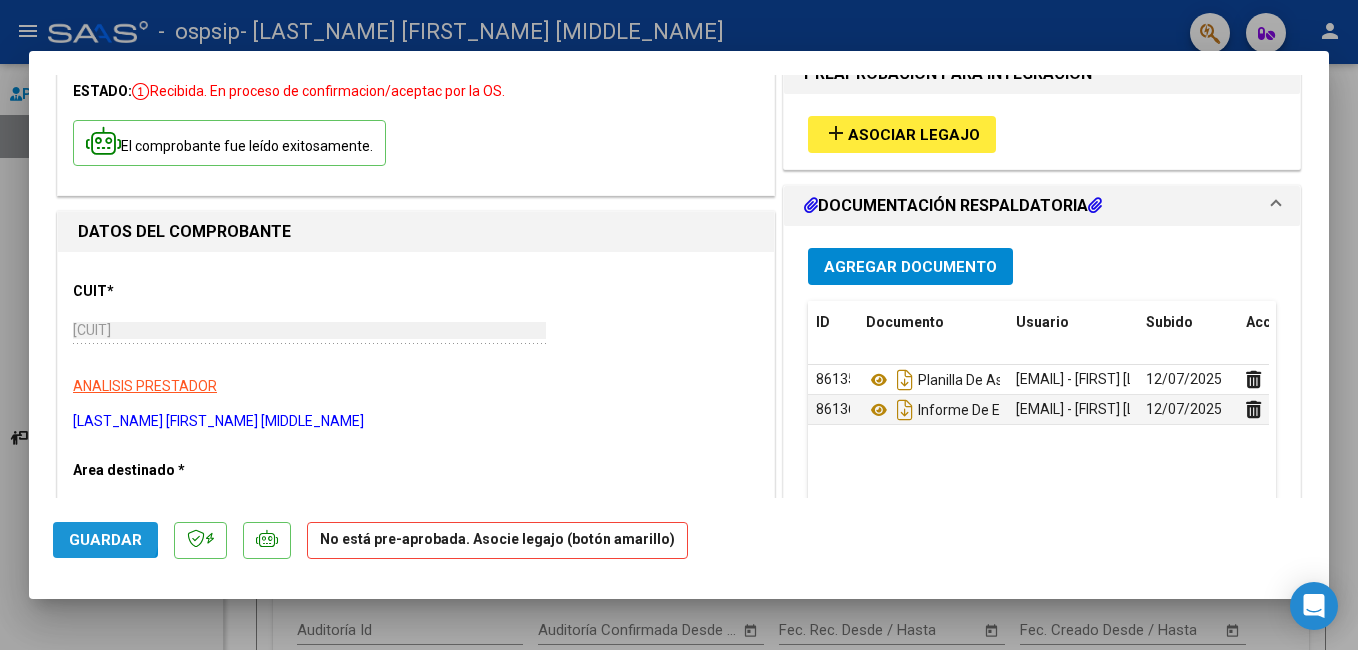 click on "Guardar" 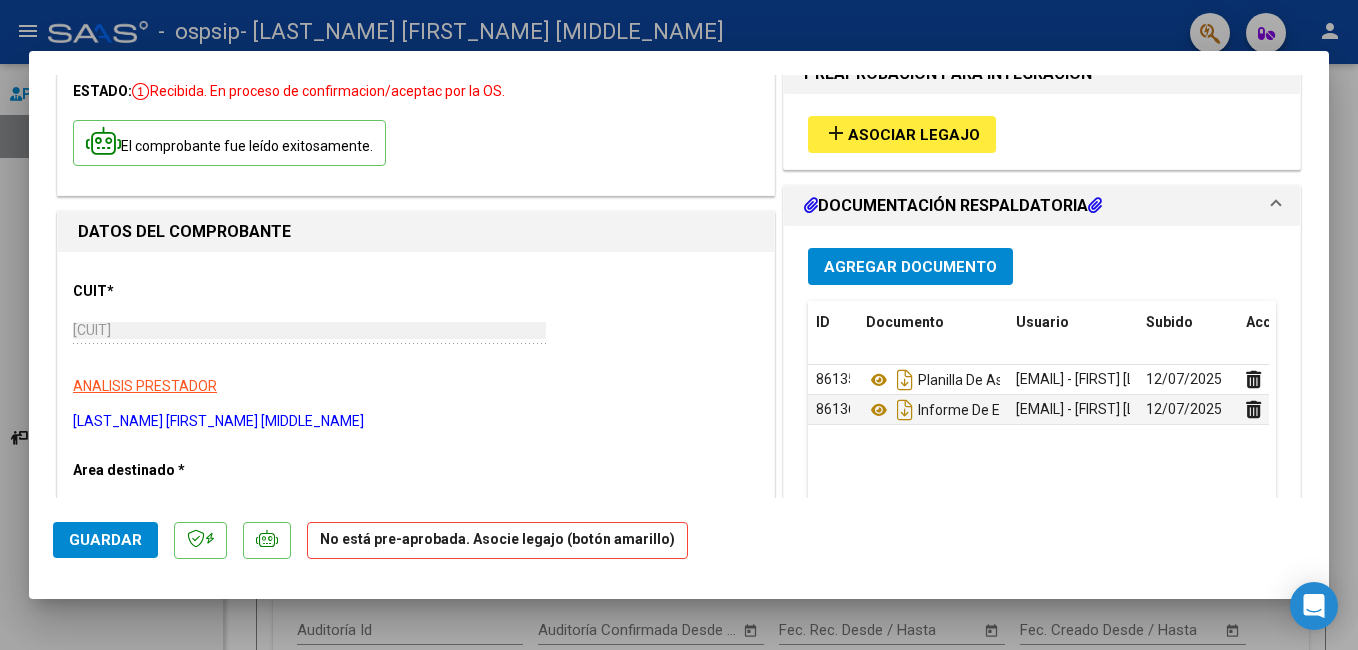 click at bounding box center (679, 325) 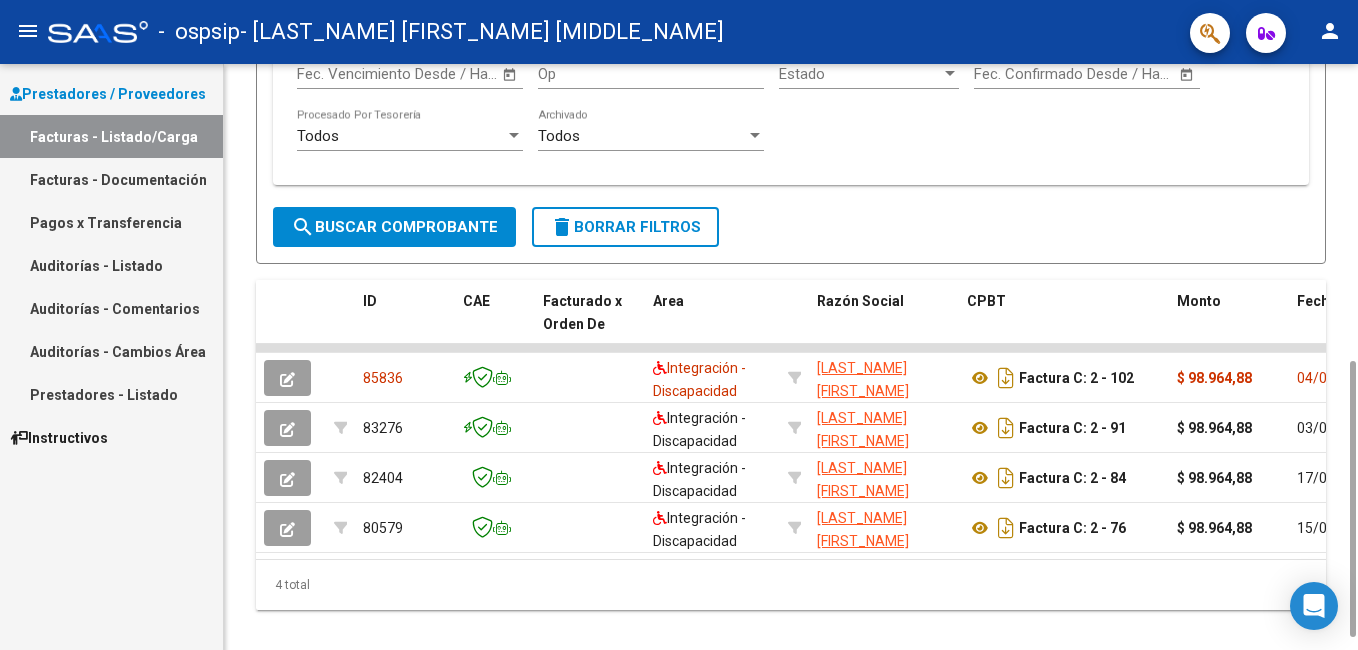 scroll, scrollTop: 624, scrollLeft: 0, axis: vertical 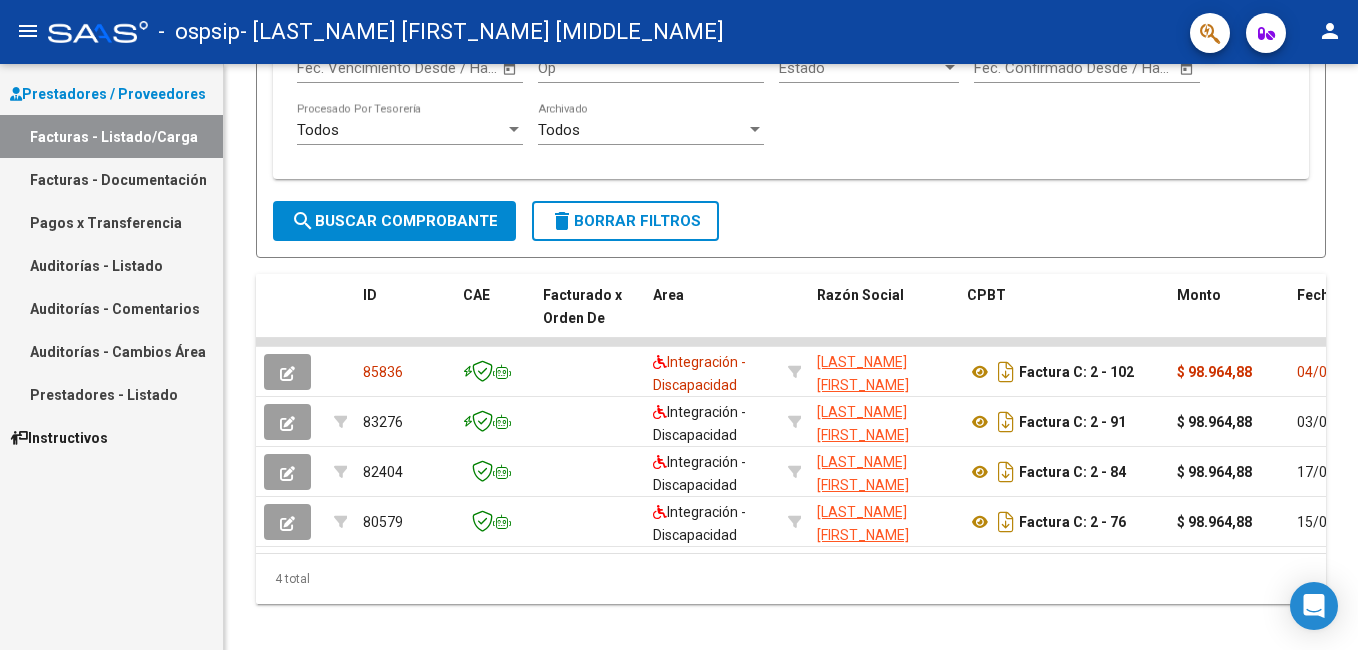 drag, startPoint x: 1350, startPoint y: 327, endPoint x: 1361, endPoint y: 634, distance: 307.197 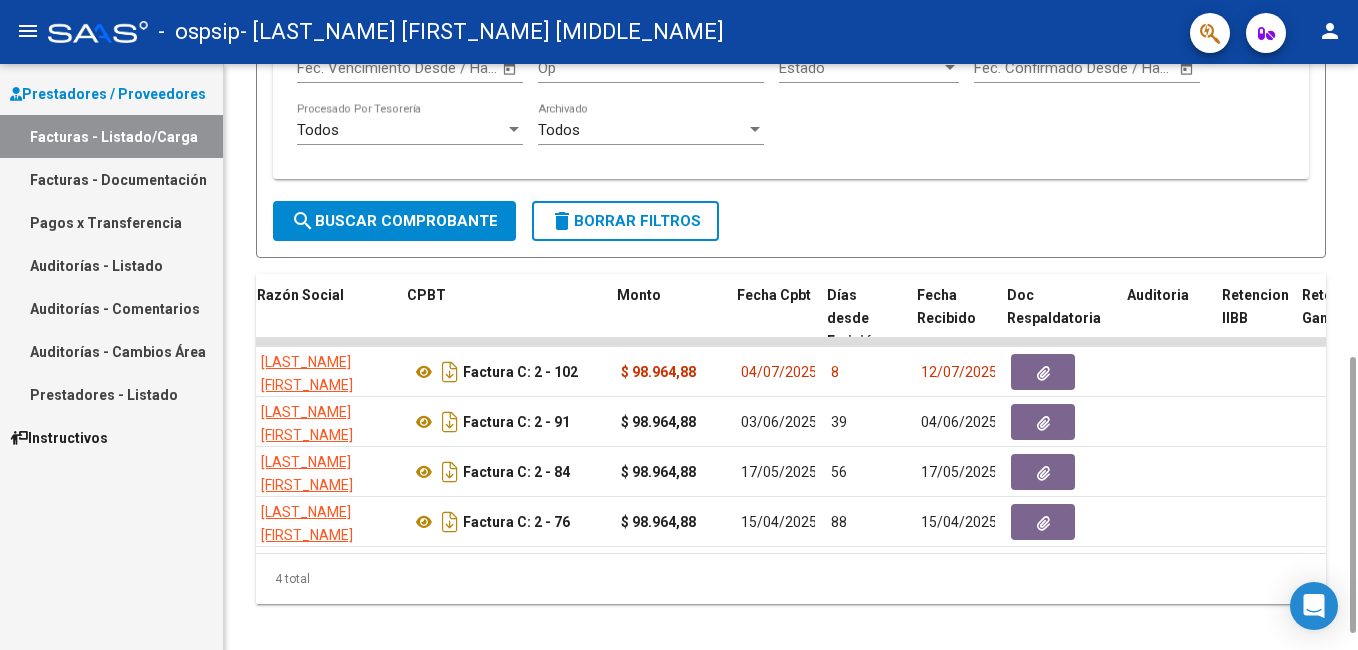 scroll, scrollTop: 0, scrollLeft: 560, axis: horizontal 